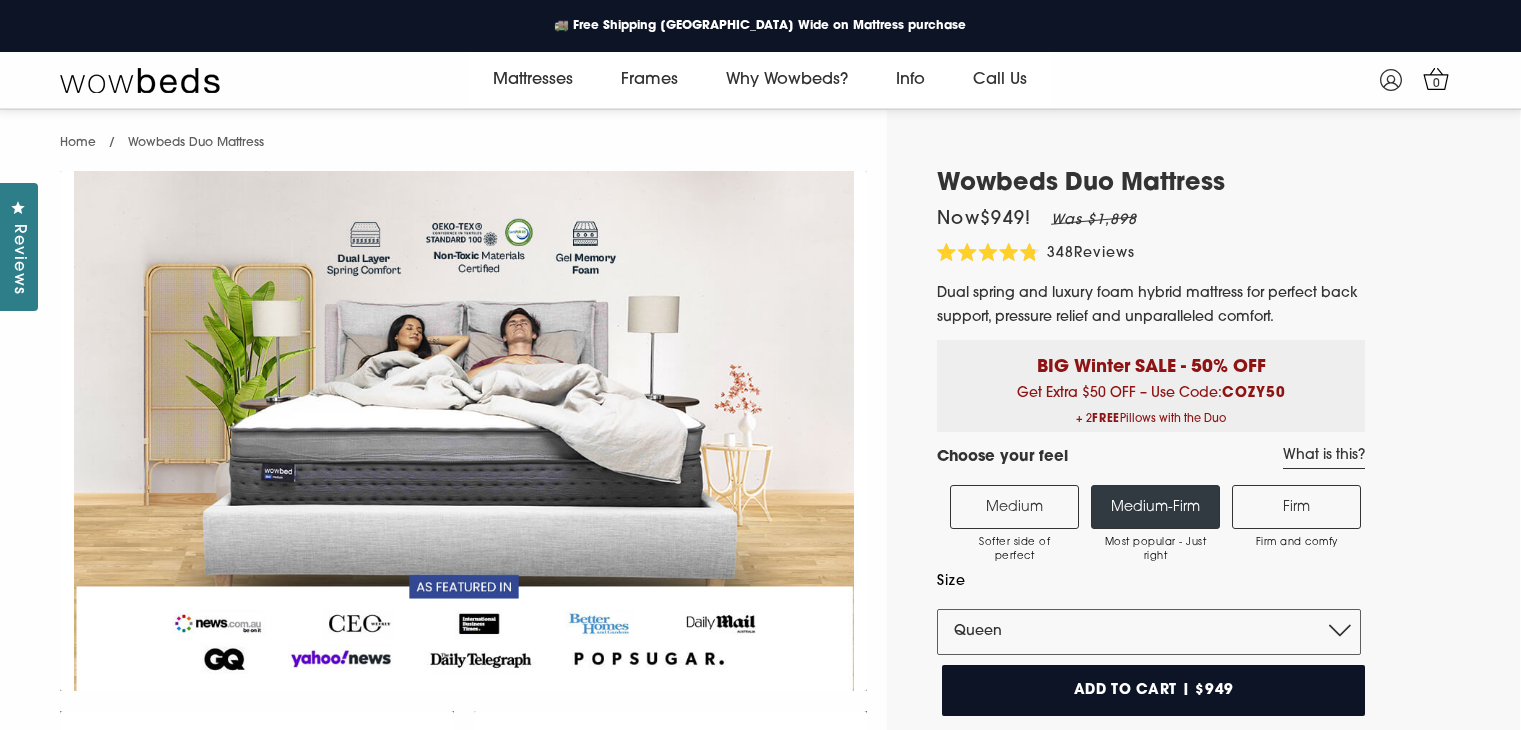 select on "Queen" 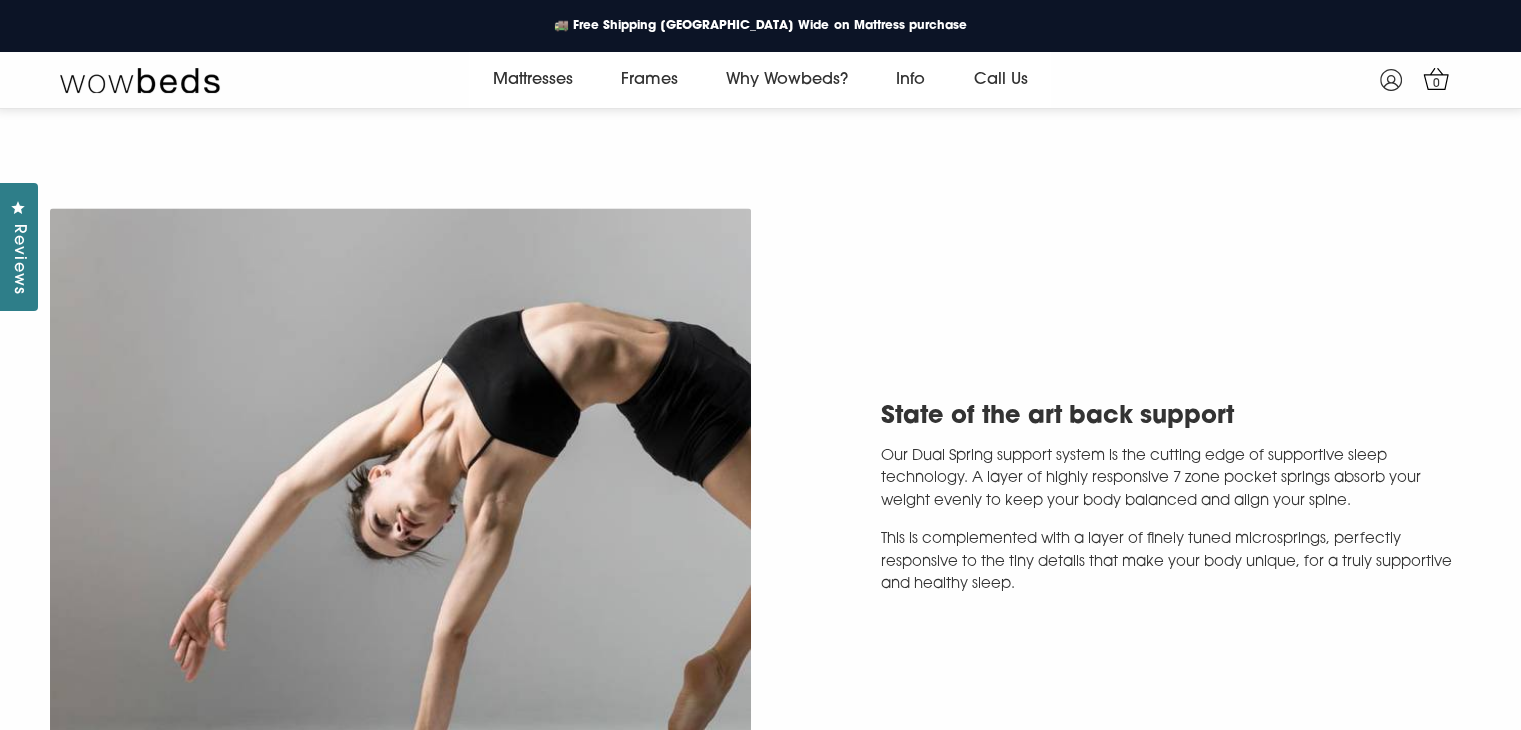 scroll, scrollTop: 0, scrollLeft: 0, axis: both 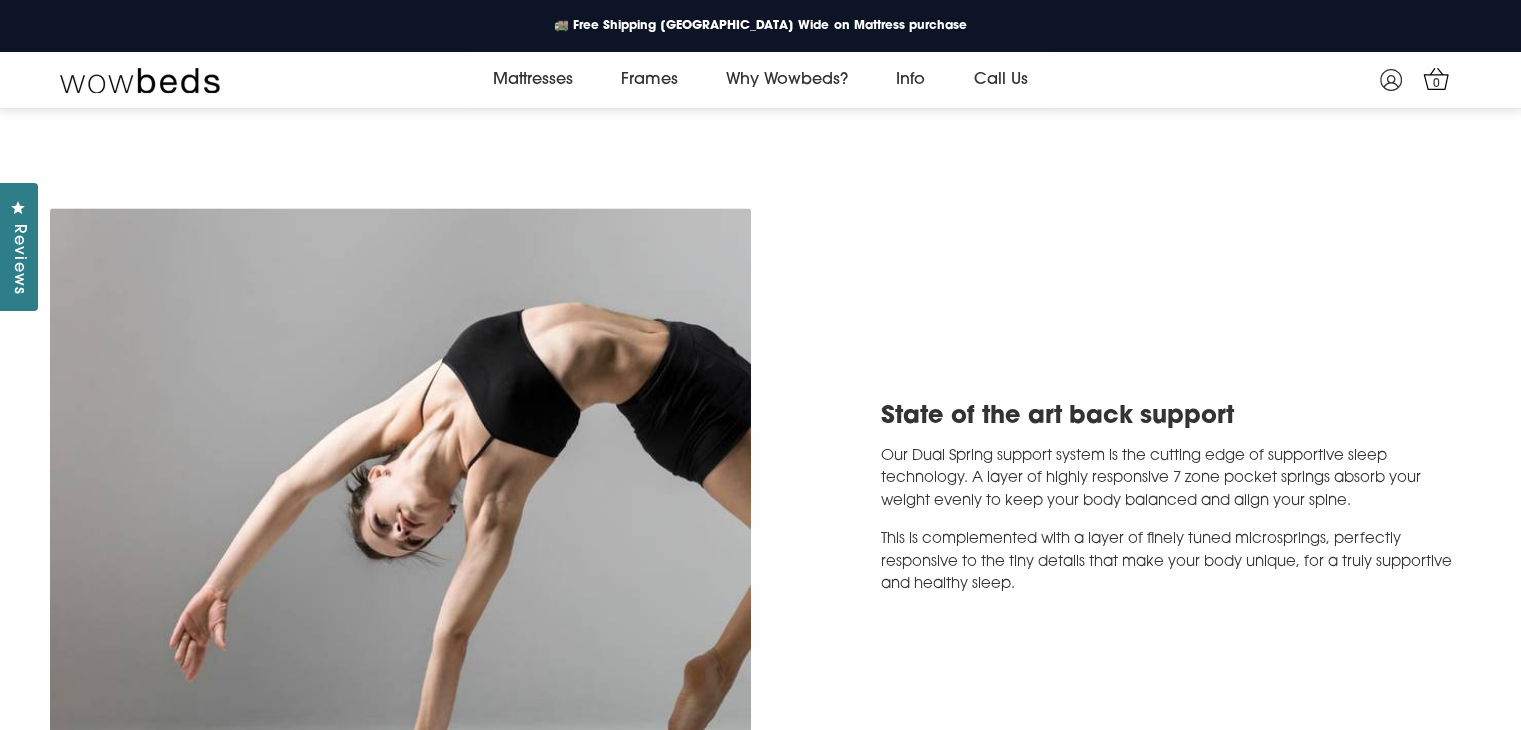click on "State of the art back support Our Dual Spring support system is the cutting edge of supportive sleep technology. A layer of highly responsive 7 zone pocket springs absorb your weight evenly to keep your body balanced and align your spine. This is complemented with a layer of finely tuned microsprings, perfectly responsive to the tiny details that make your body unique, for a truly supportive and healthy sleep." at bounding box center (760, 505) 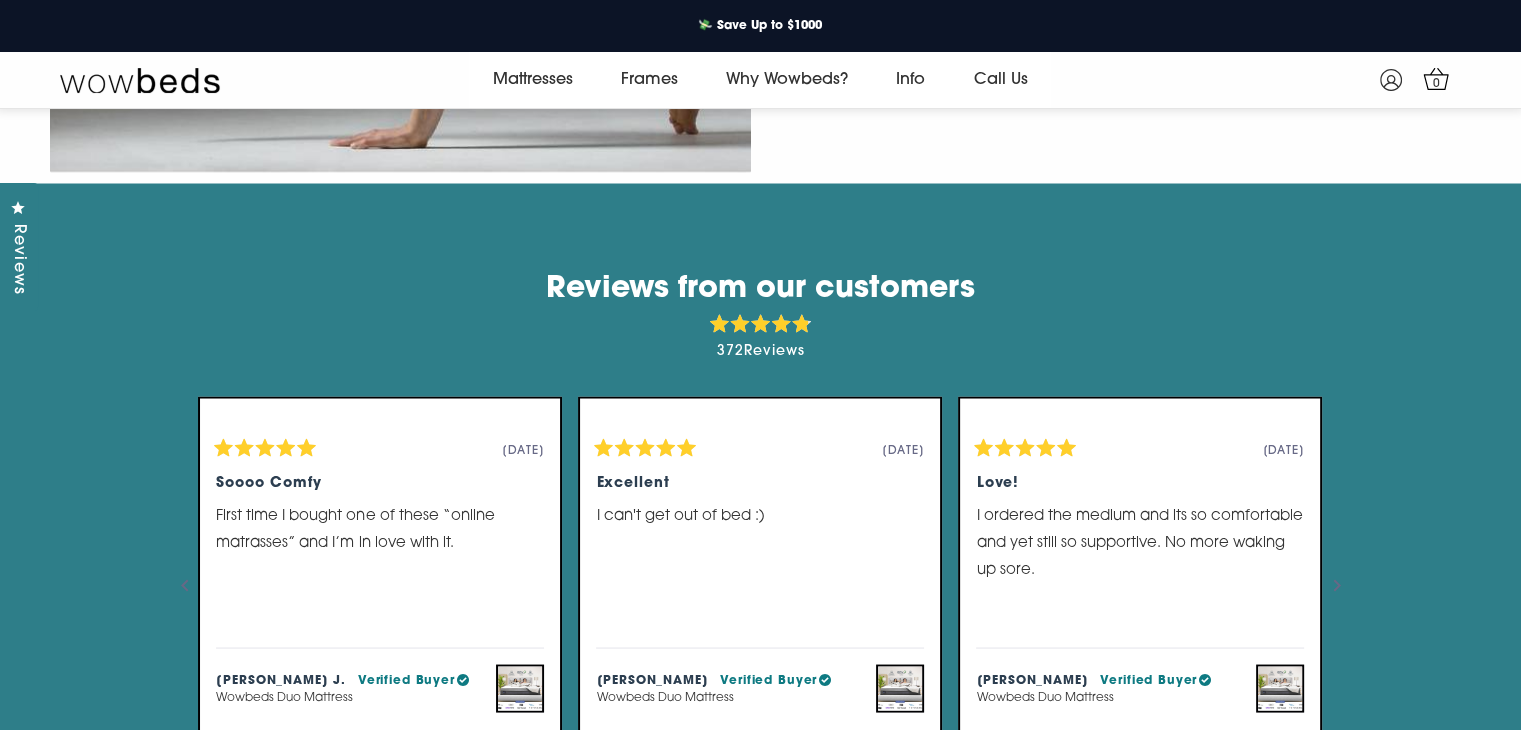 scroll, scrollTop: 3575, scrollLeft: 0, axis: vertical 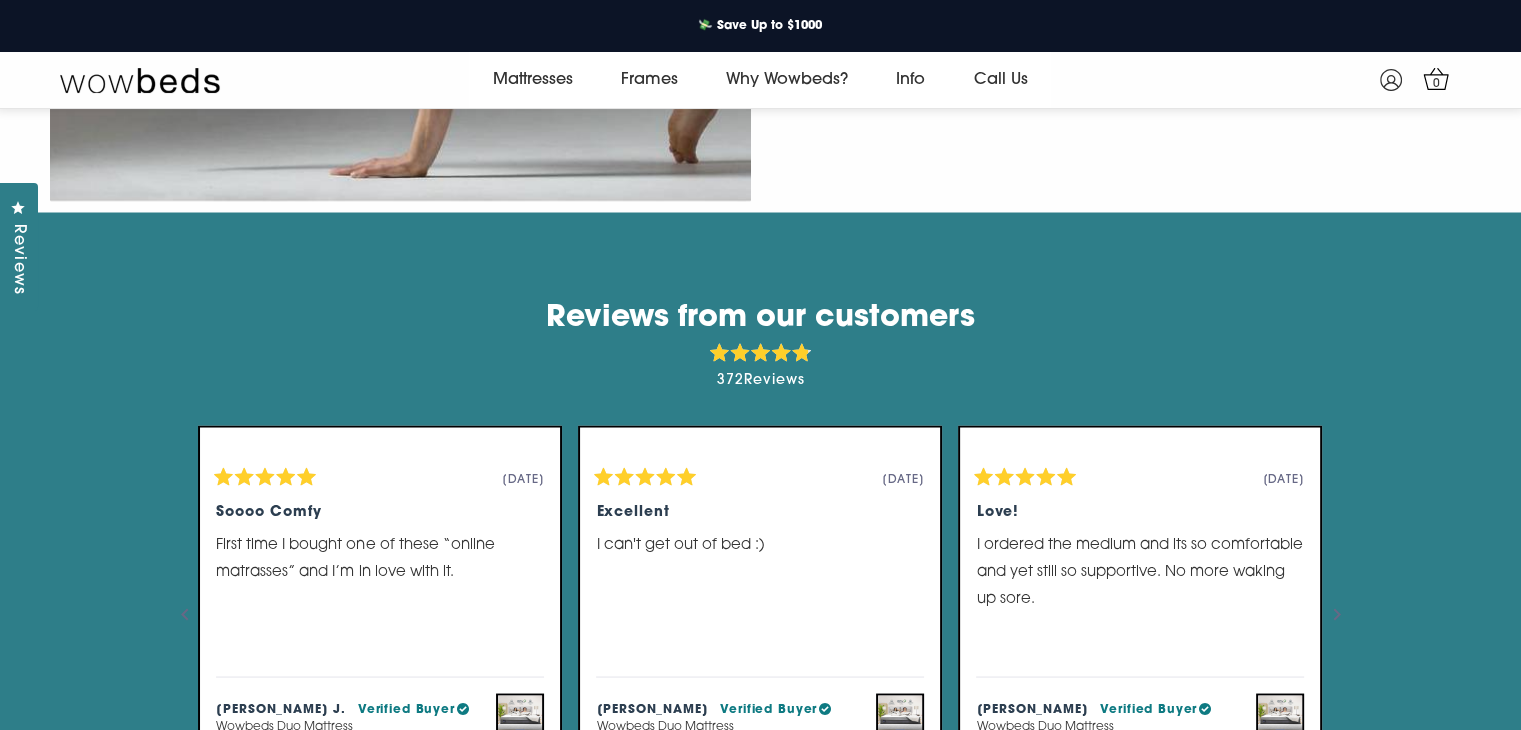 drag, startPoint x: 912, startPoint y: 353, endPoint x: 1016, endPoint y: 345, distance: 104.307236 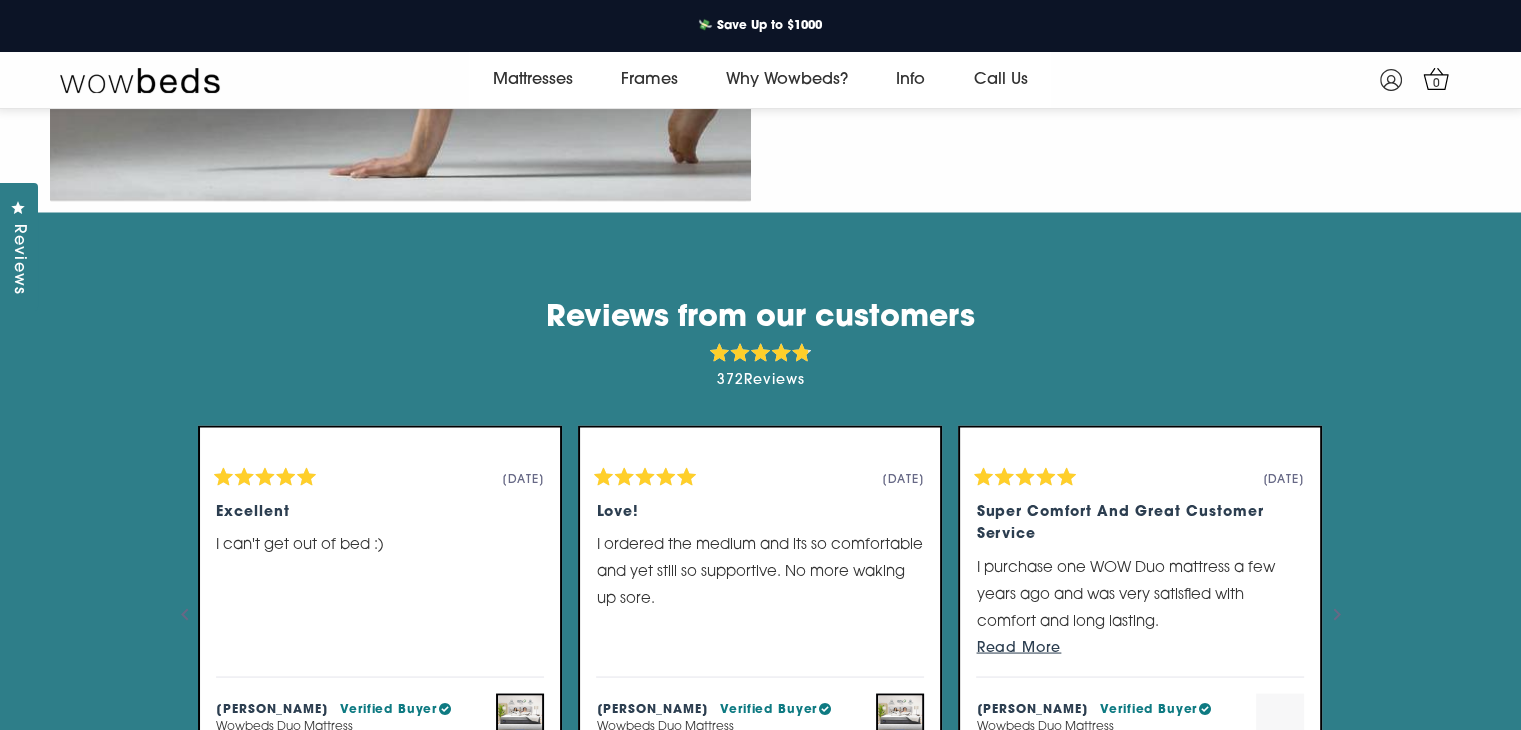 click on "Reviews from our customers" at bounding box center (761, 318) 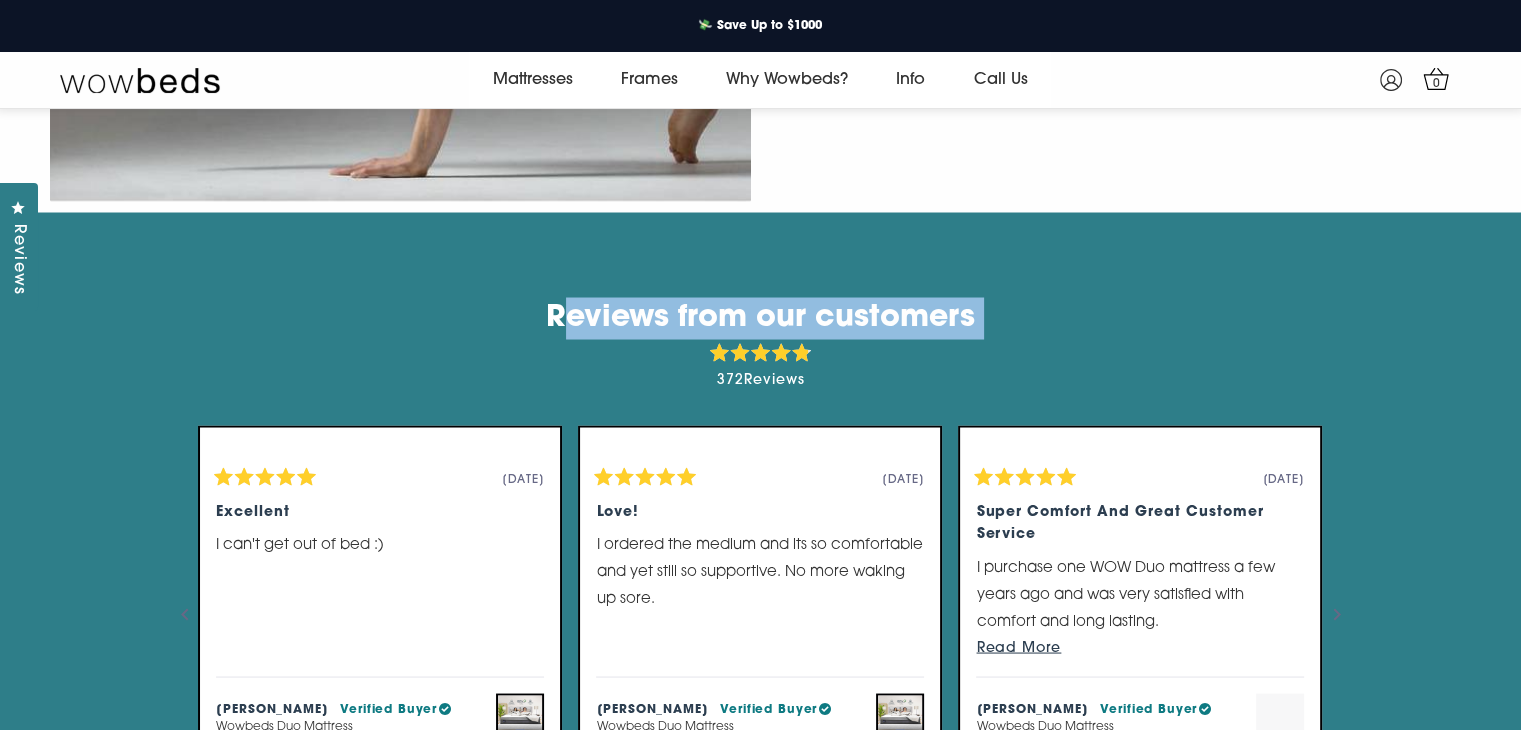 click on "Reviews from our customers" at bounding box center (761, 318) 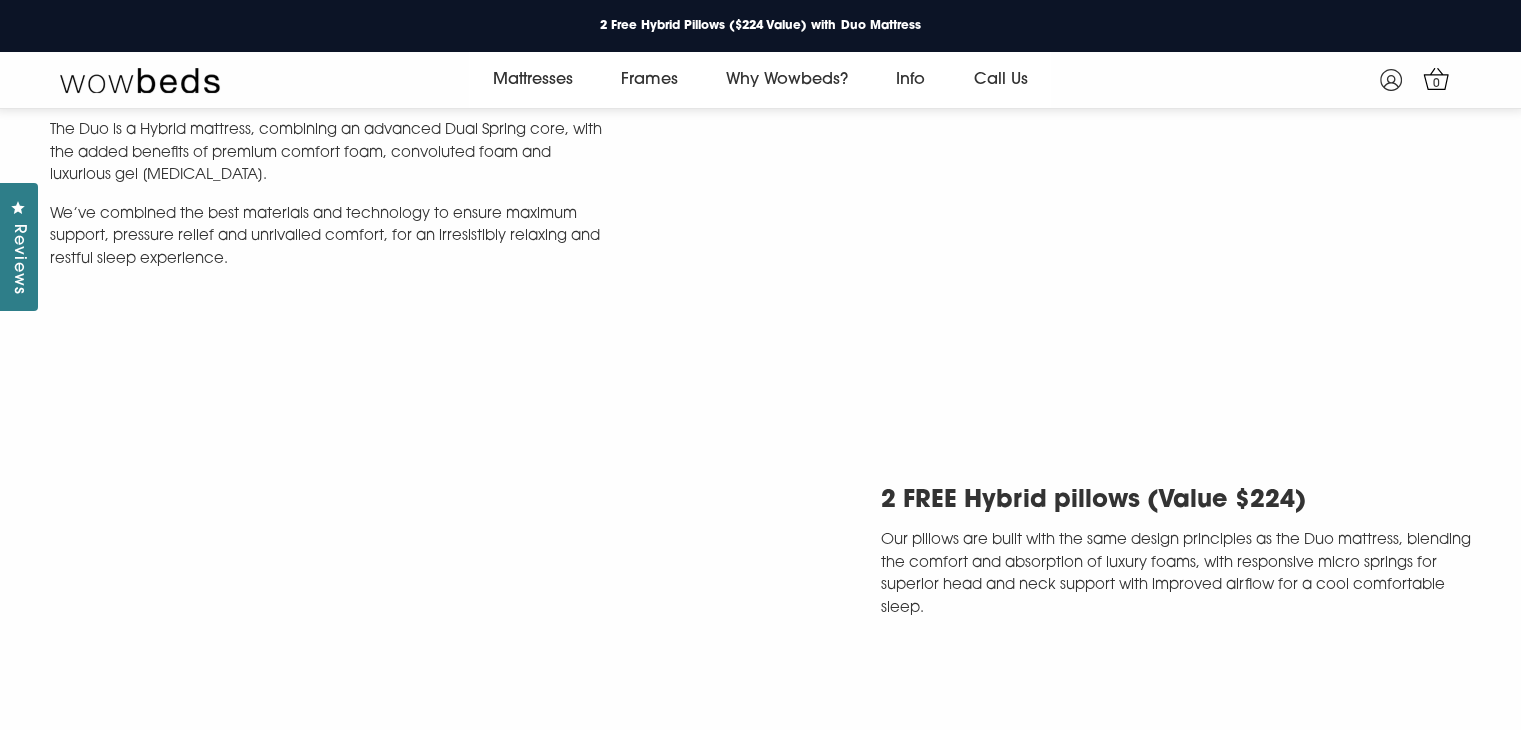 scroll, scrollTop: 4675, scrollLeft: 0, axis: vertical 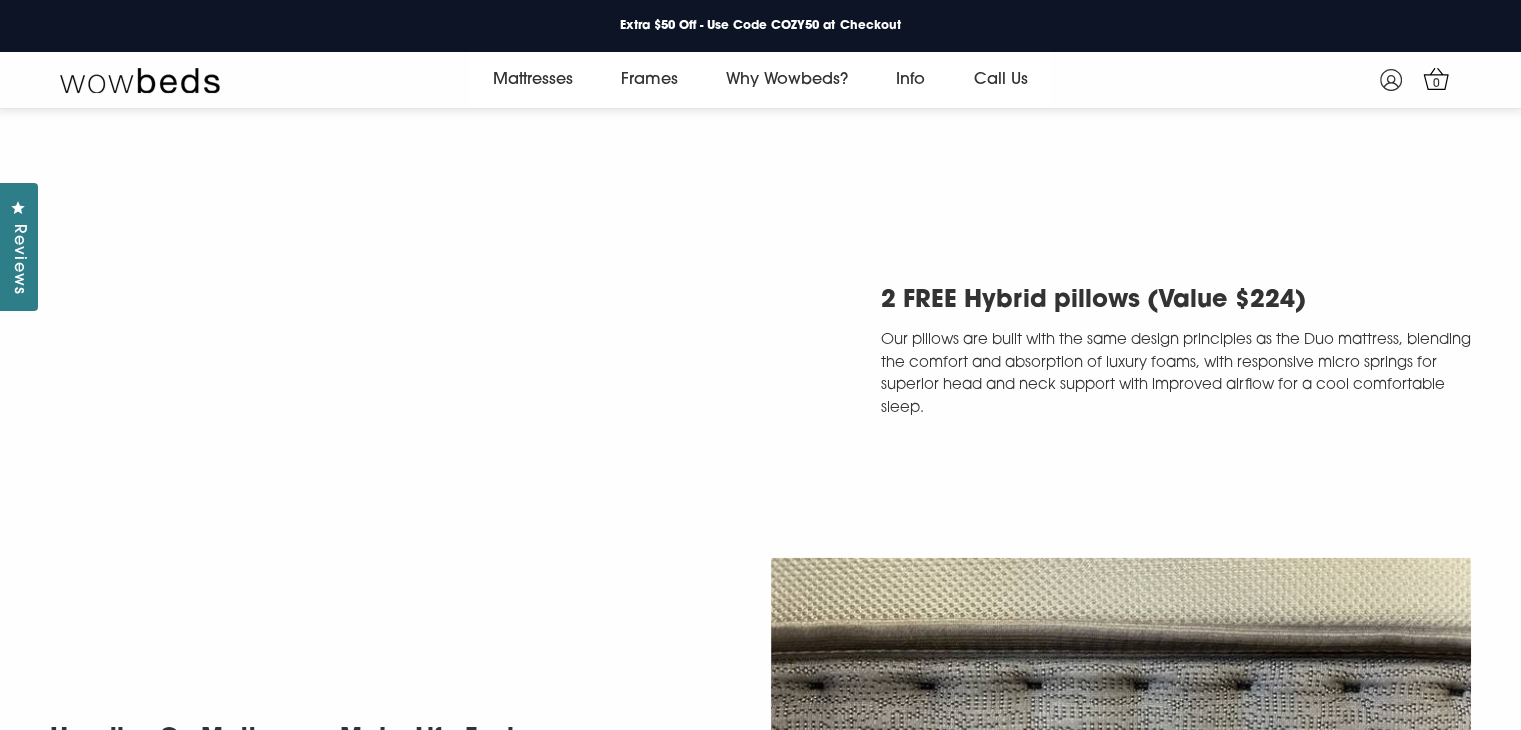 drag, startPoint x: 616, startPoint y: 404, endPoint x: 982, endPoint y: 164, distance: 437.6711 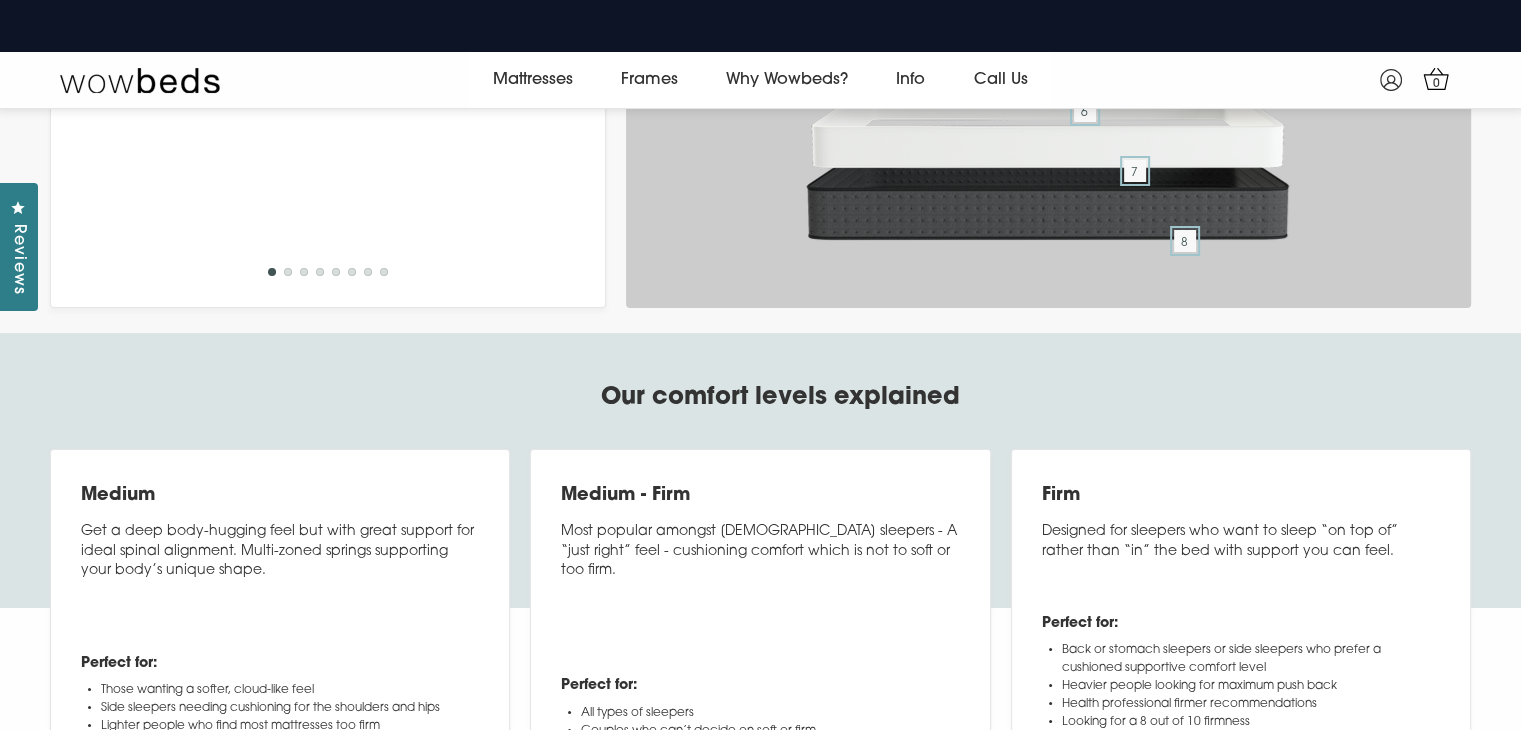 scroll, scrollTop: 7775, scrollLeft: 0, axis: vertical 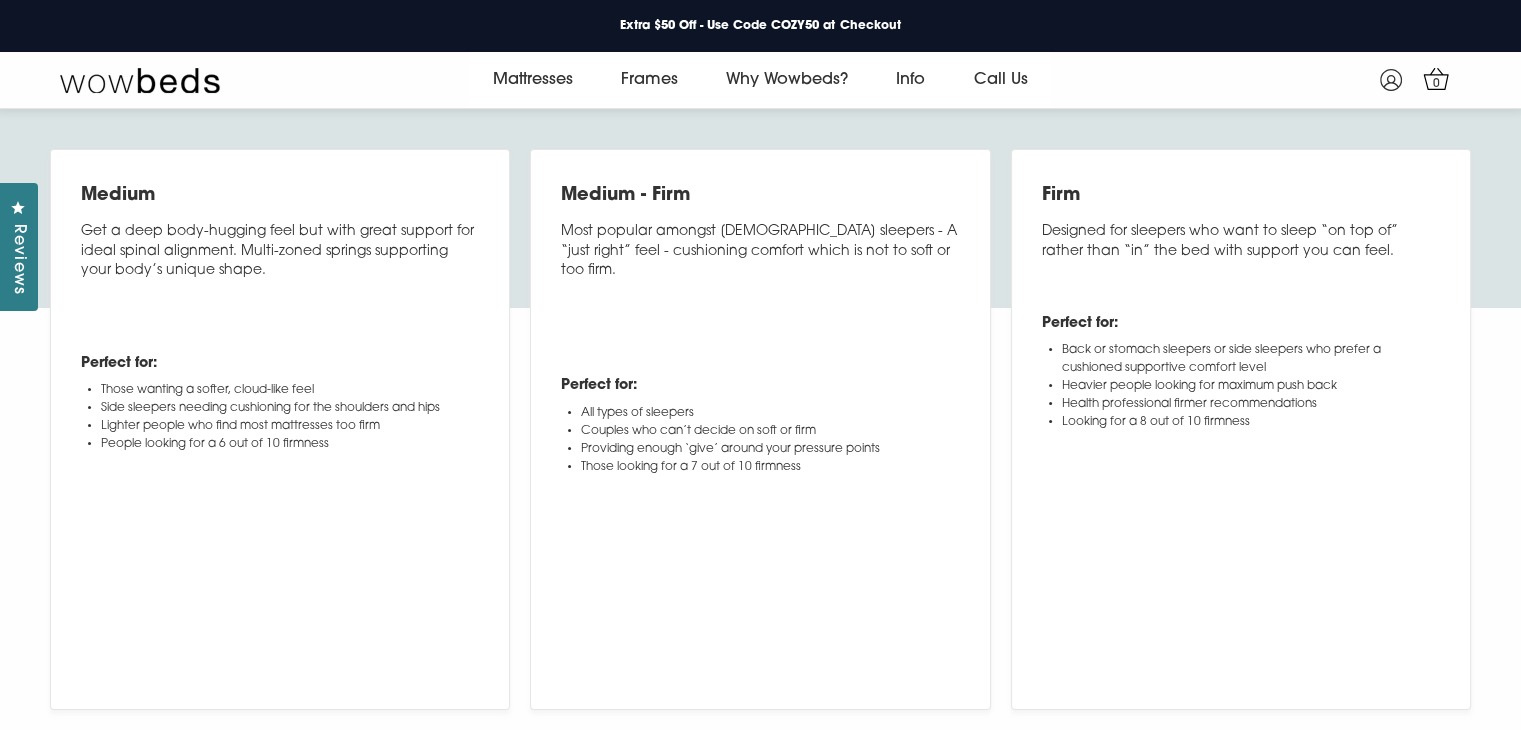 click on "Our comfort levels explained
Medium
Medium - Firm
Firm
Medium Get a deep body-hugging feel but with great support for ideal spinal alignment. Multi-zoned springs supporting your body’s unique shape.
Perfect for: Those wanting a softer, cloud-like feel Side sleepers needing cushioning for the shoulders and hips Lighter people who find most mattresses too firm People looking for a 6 out of 10 firmness" at bounding box center [760, 394] 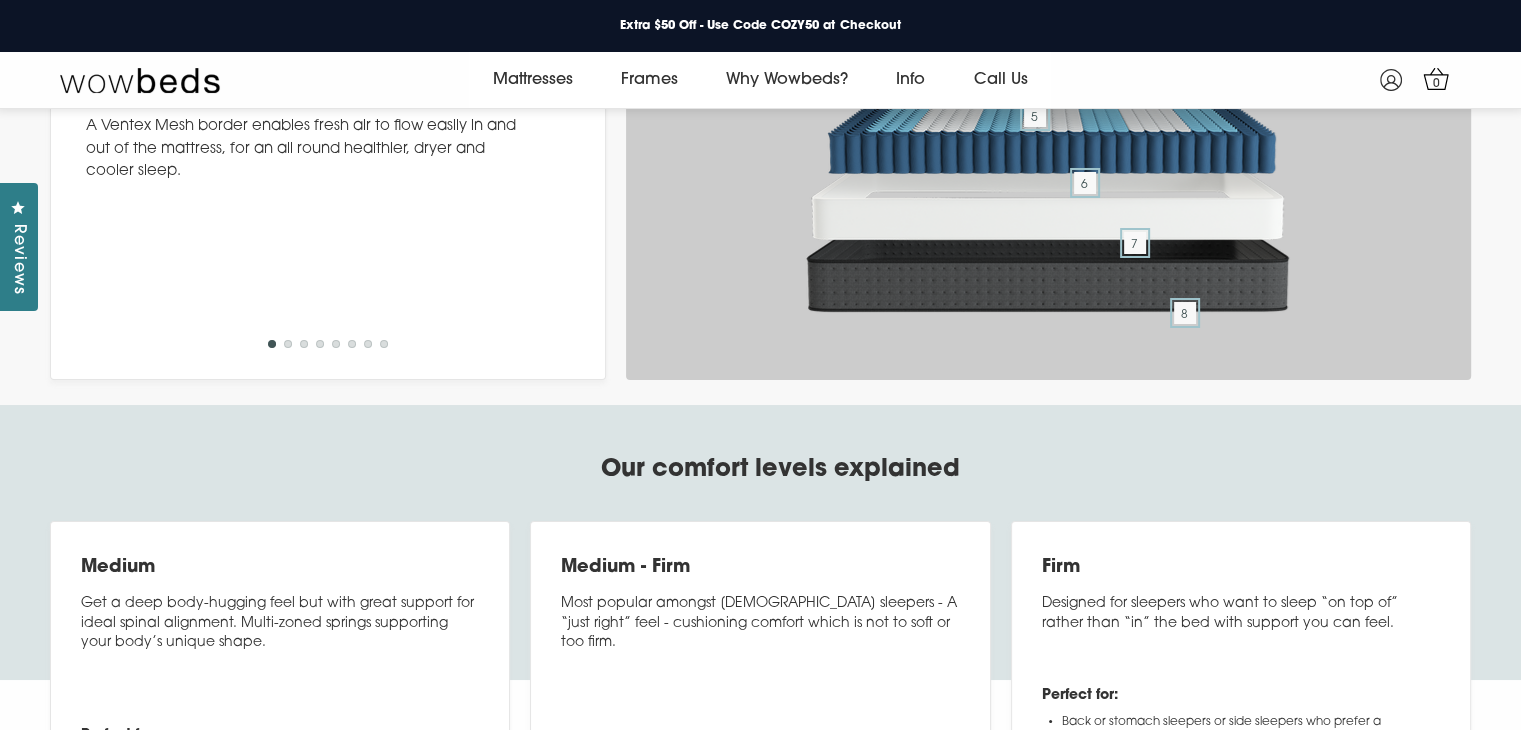 scroll, scrollTop: 7375, scrollLeft: 0, axis: vertical 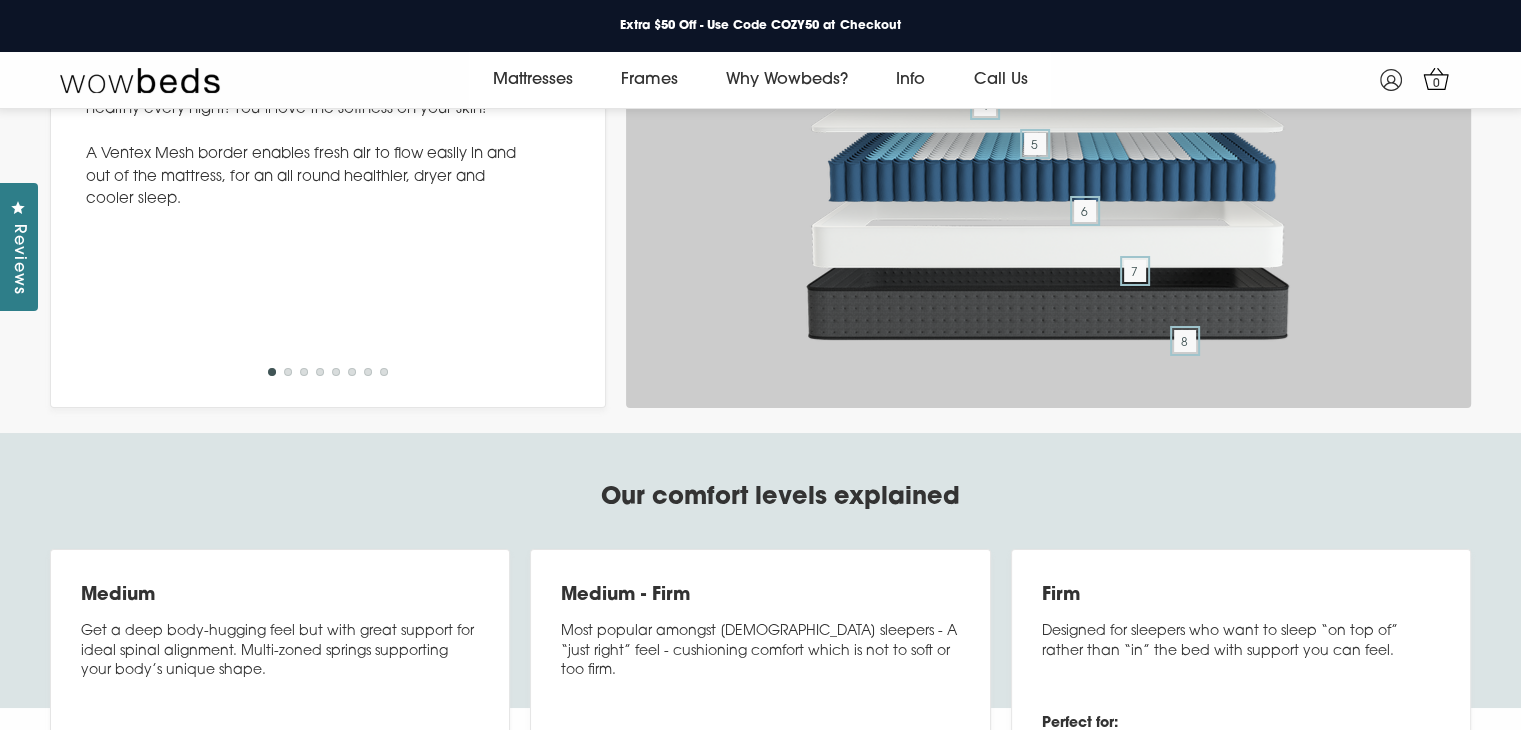 click on "2" at bounding box center [288, 372] 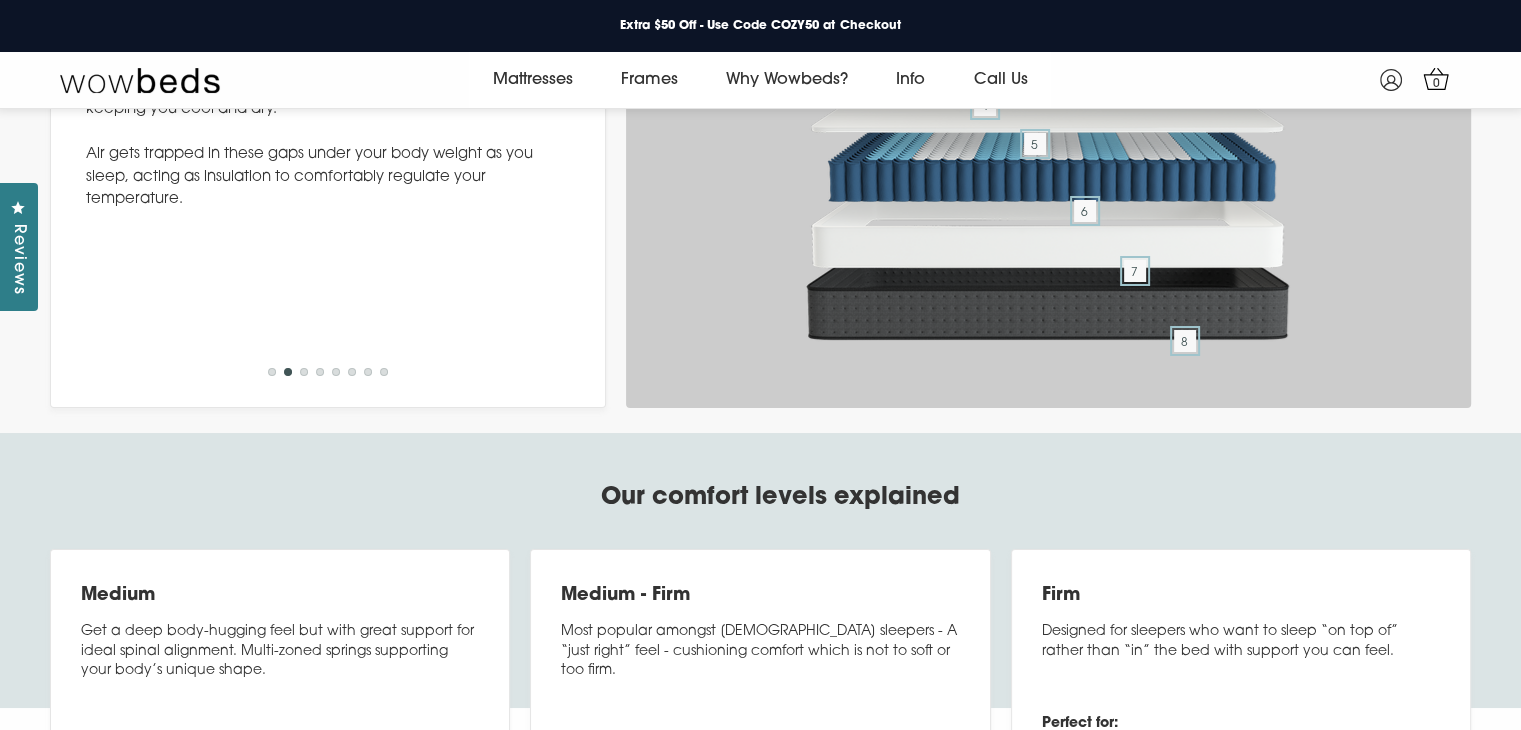 click on "2" at bounding box center (288, 372) 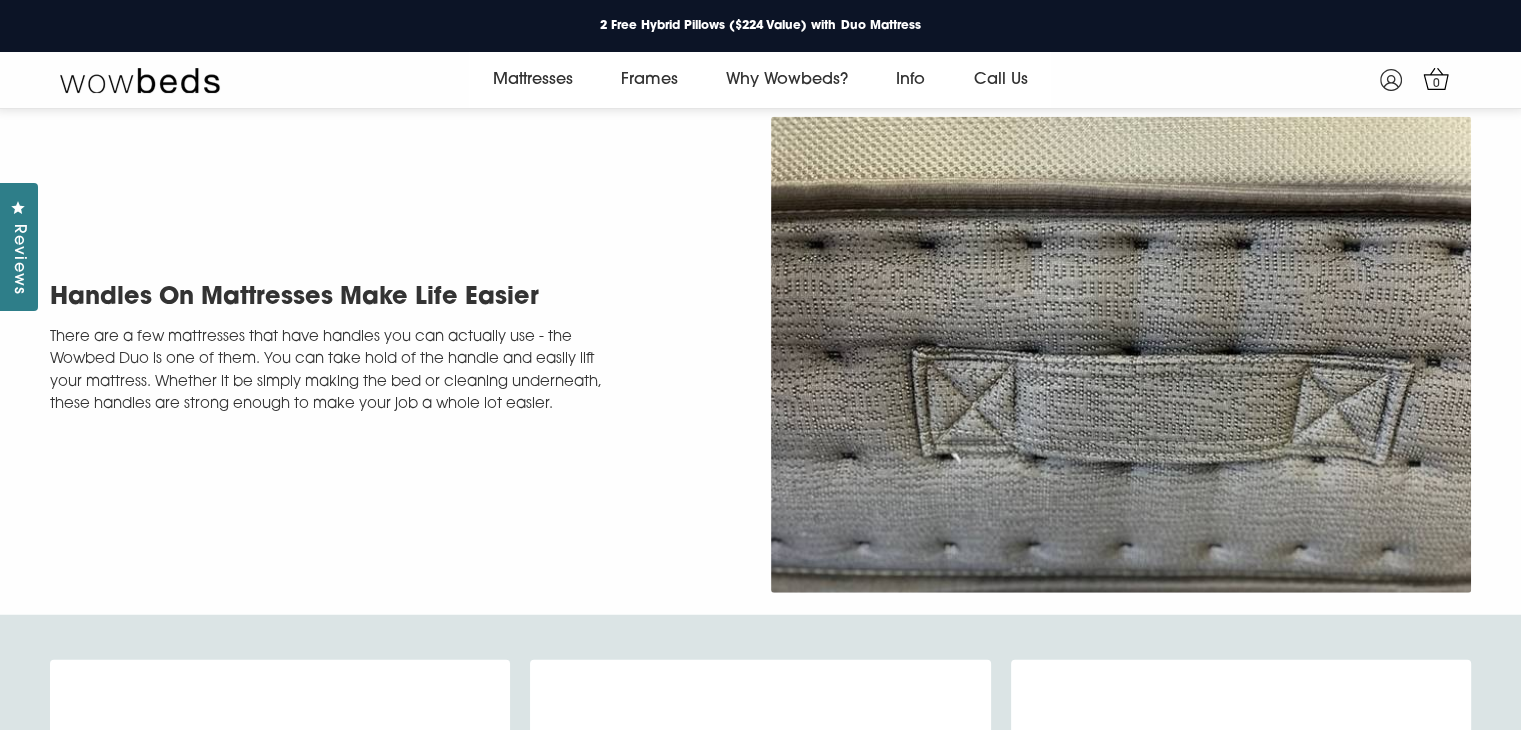 scroll, scrollTop: 5175, scrollLeft: 0, axis: vertical 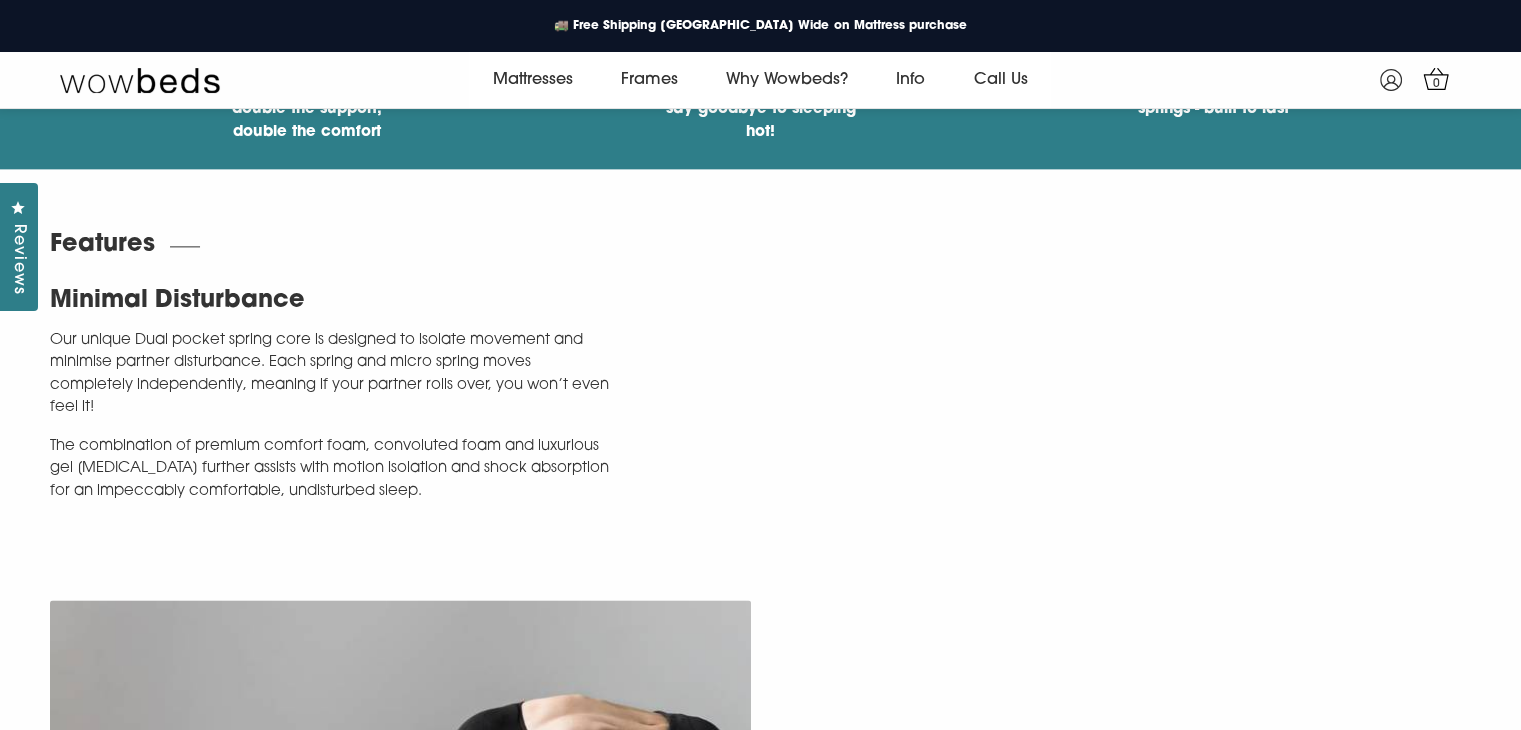 drag, startPoint x: 52, startPoint y: 318, endPoint x: 324, endPoint y: 314, distance: 272.02942 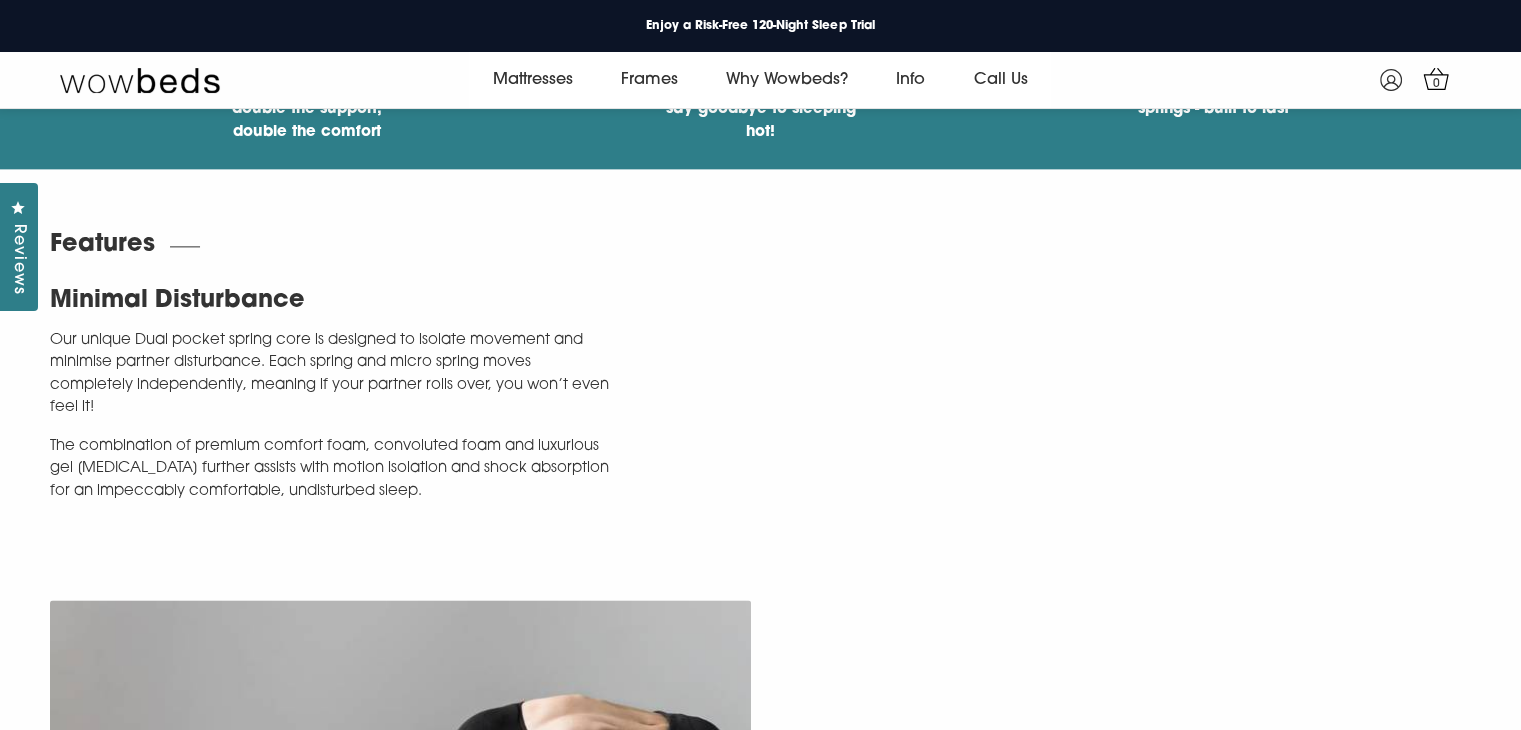 click on "Features" at bounding box center (97, 245) 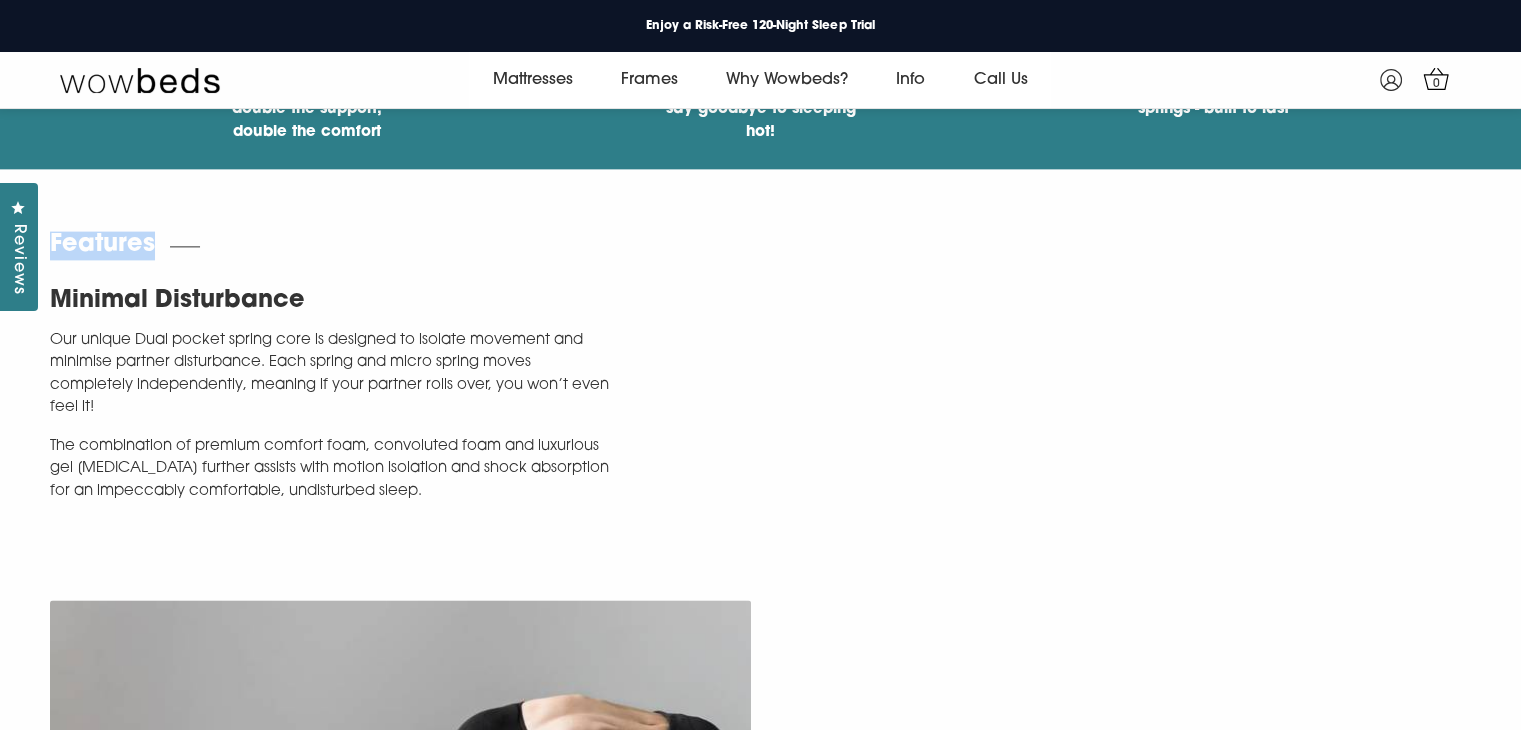 click on "Features" at bounding box center [97, 245] 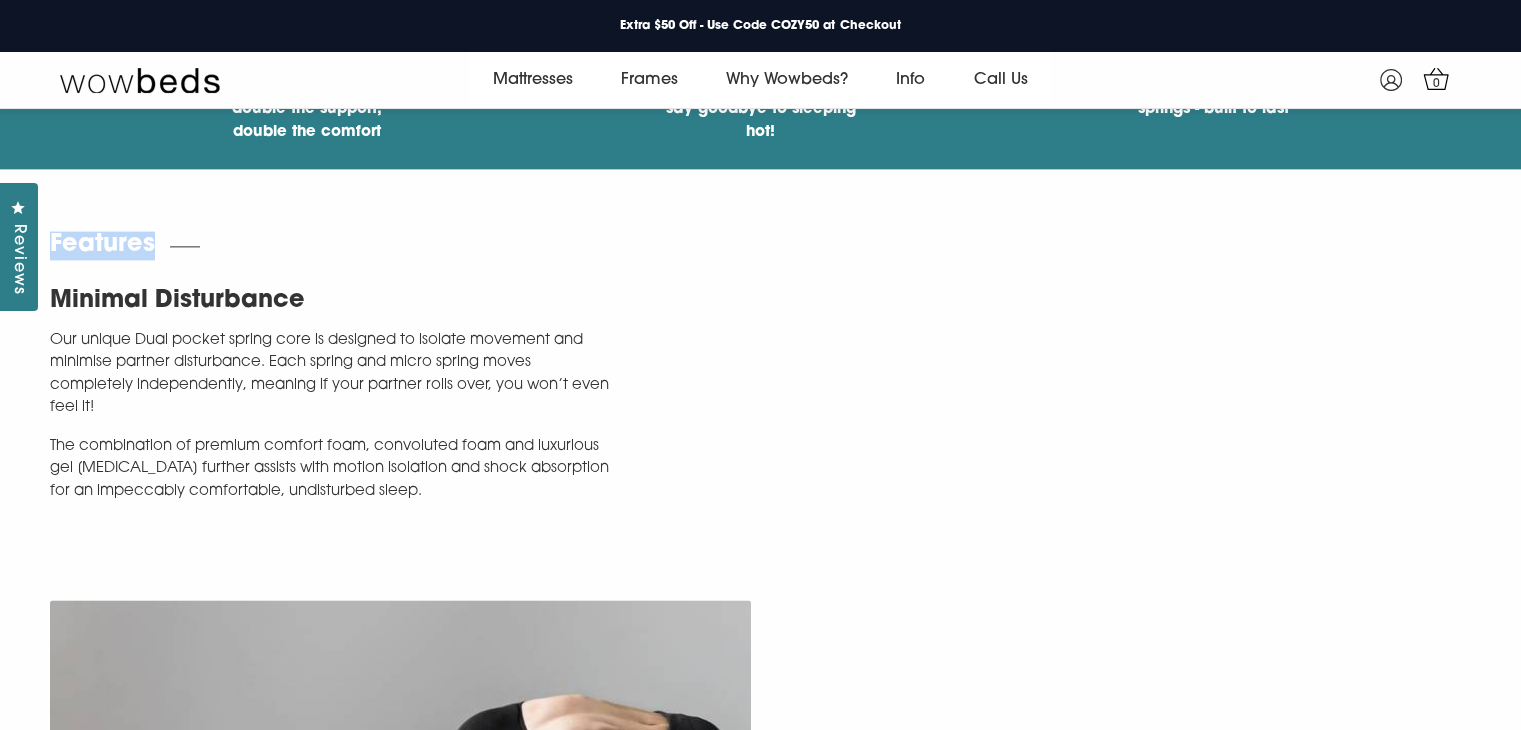 copy on "Features" 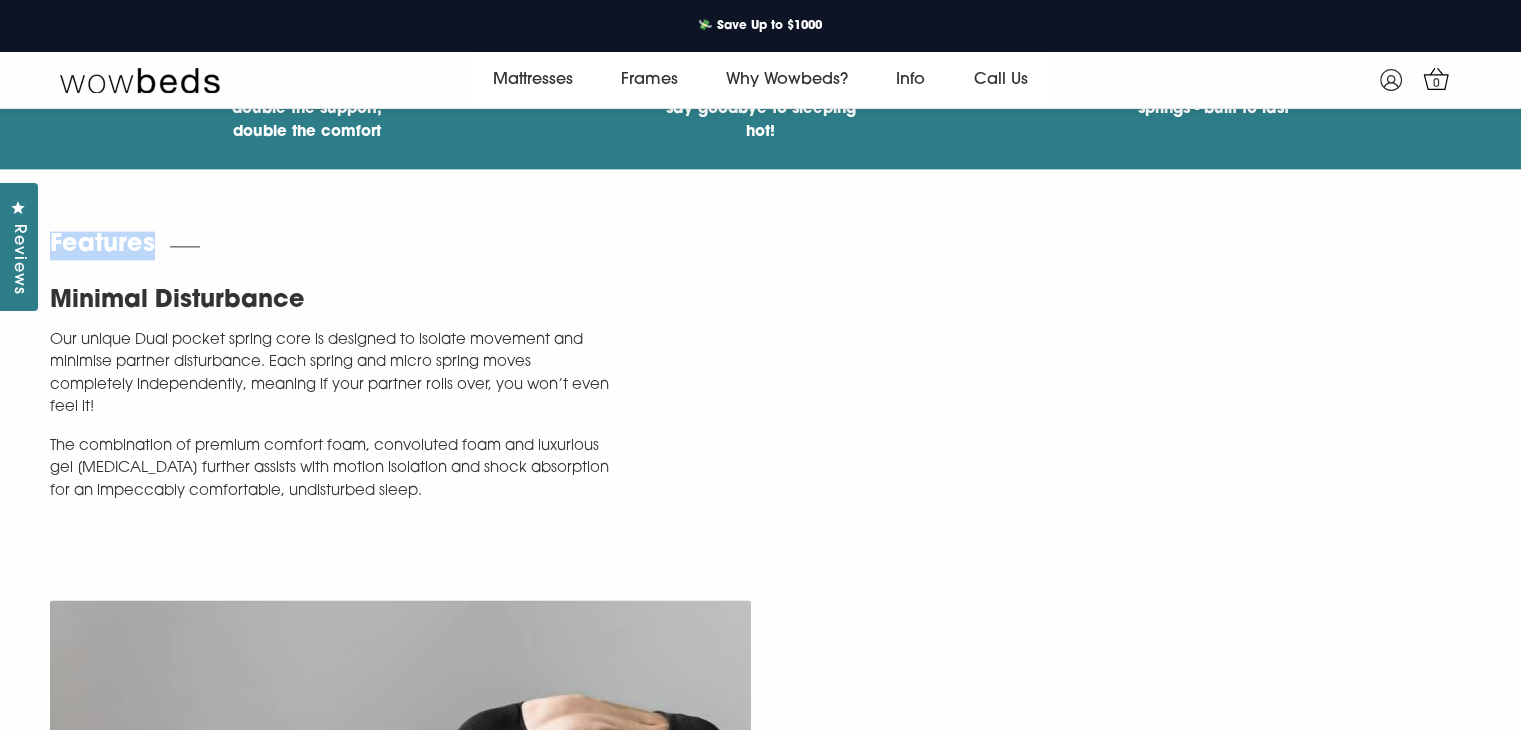 drag, startPoint x: 53, startPoint y: 318, endPoint x: 309, endPoint y: 307, distance: 256.2362 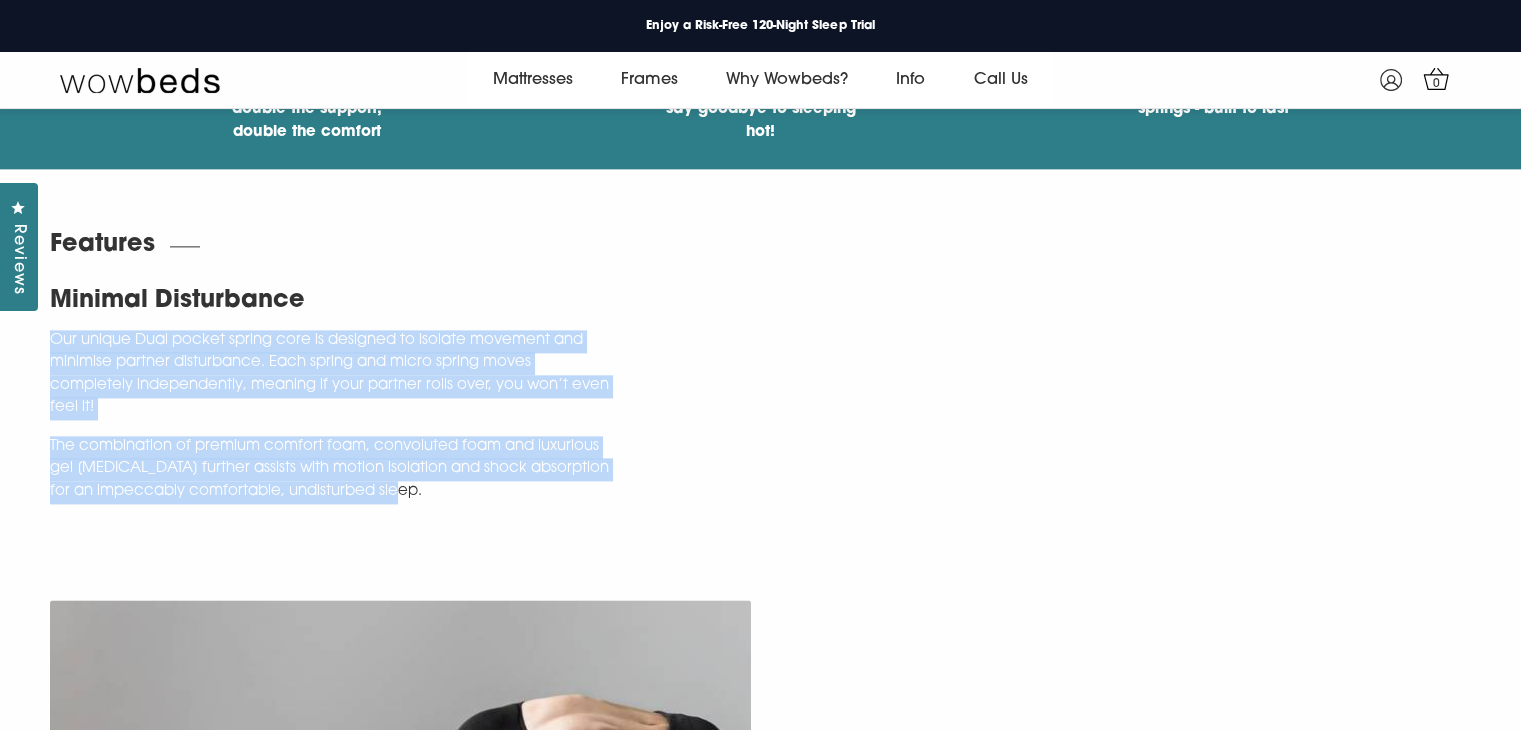 drag, startPoint x: 48, startPoint y: 357, endPoint x: 428, endPoint y: 502, distance: 406.72473 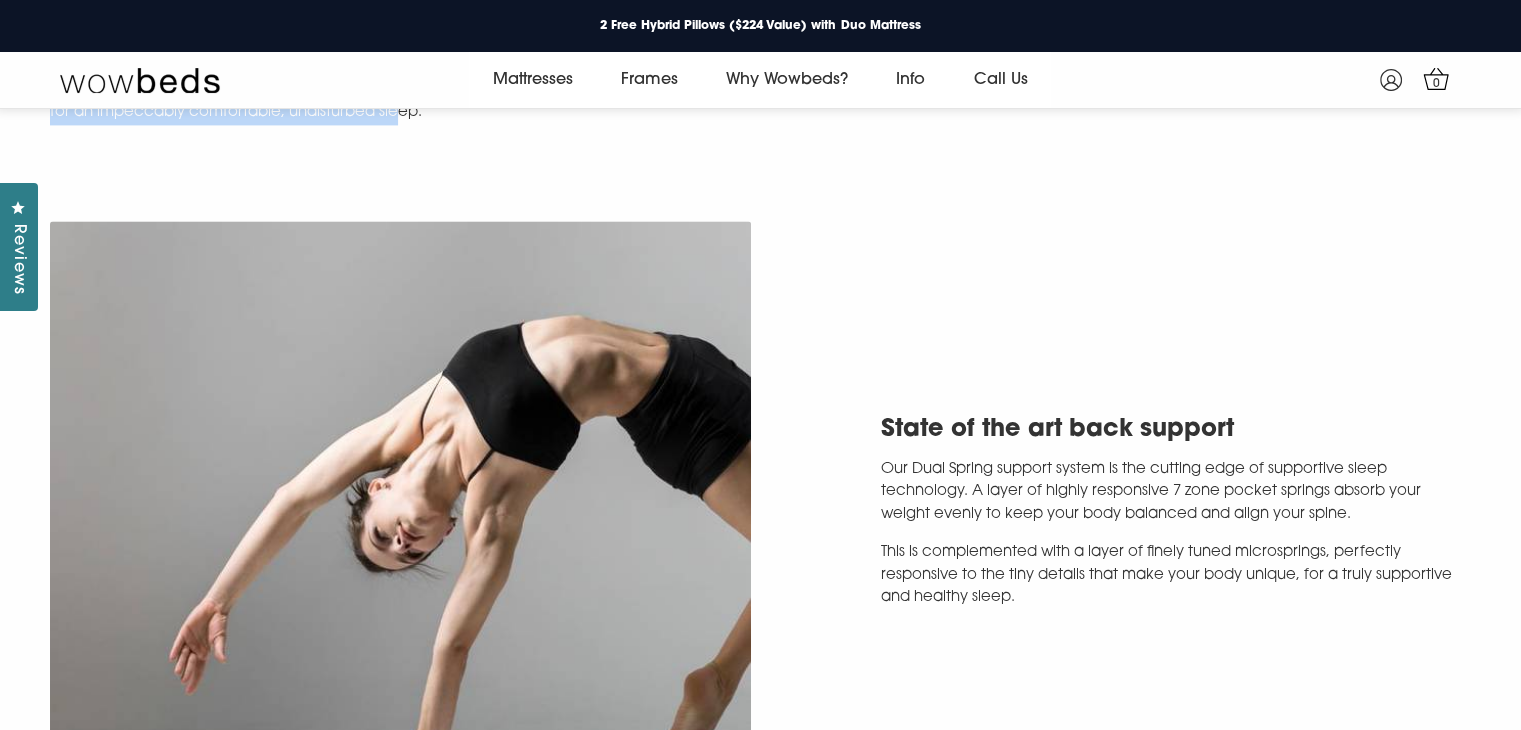 scroll, scrollTop: 3183, scrollLeft: 0, axis: vertical 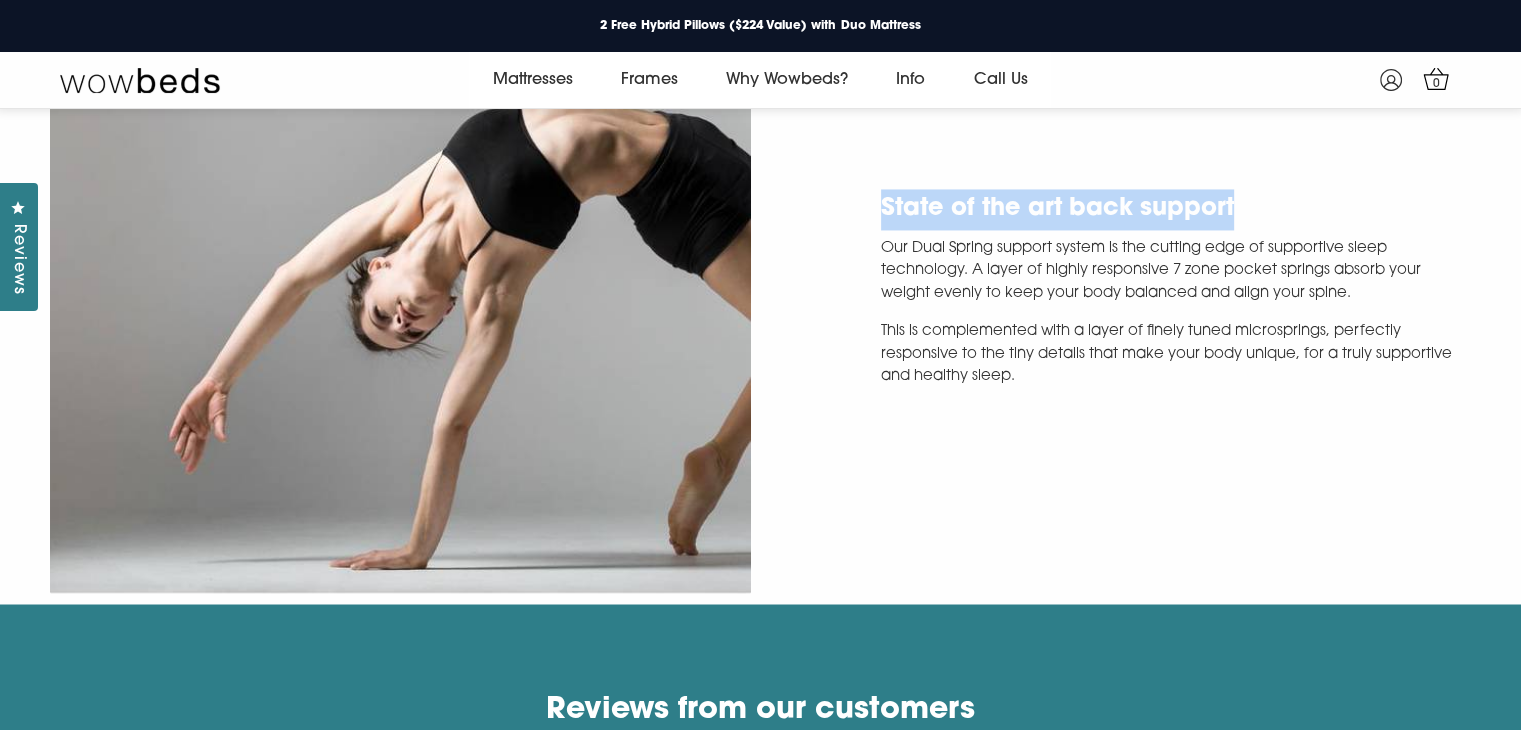 drag, startPoint x: 879, startPoint y: 246, endPoint x: 1260, endPoint y: 230, distance: 381.33582 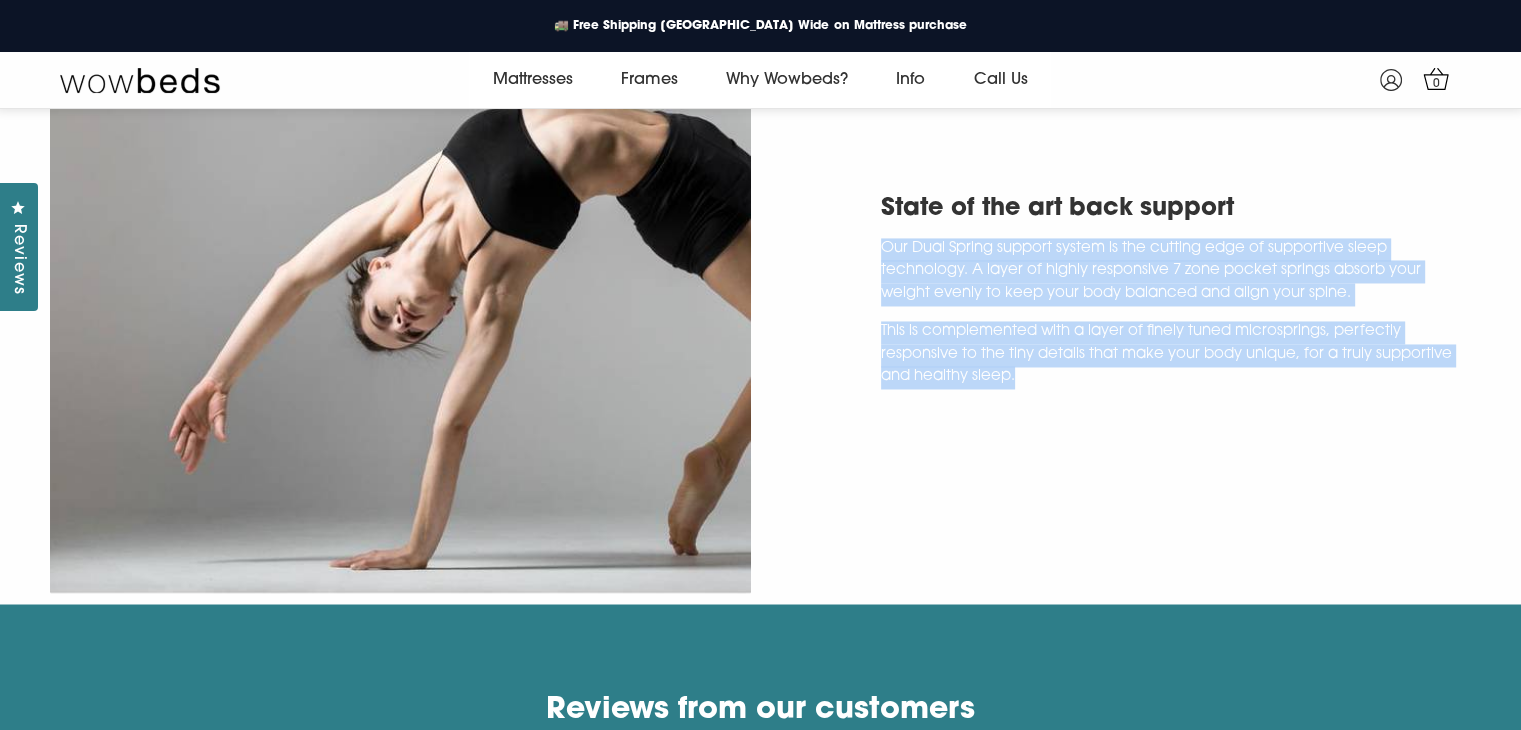 drag, startPoint x: 884, startPoint y: 289, endPoint x: 1080, endPoint y: 409, distance: 229.81732 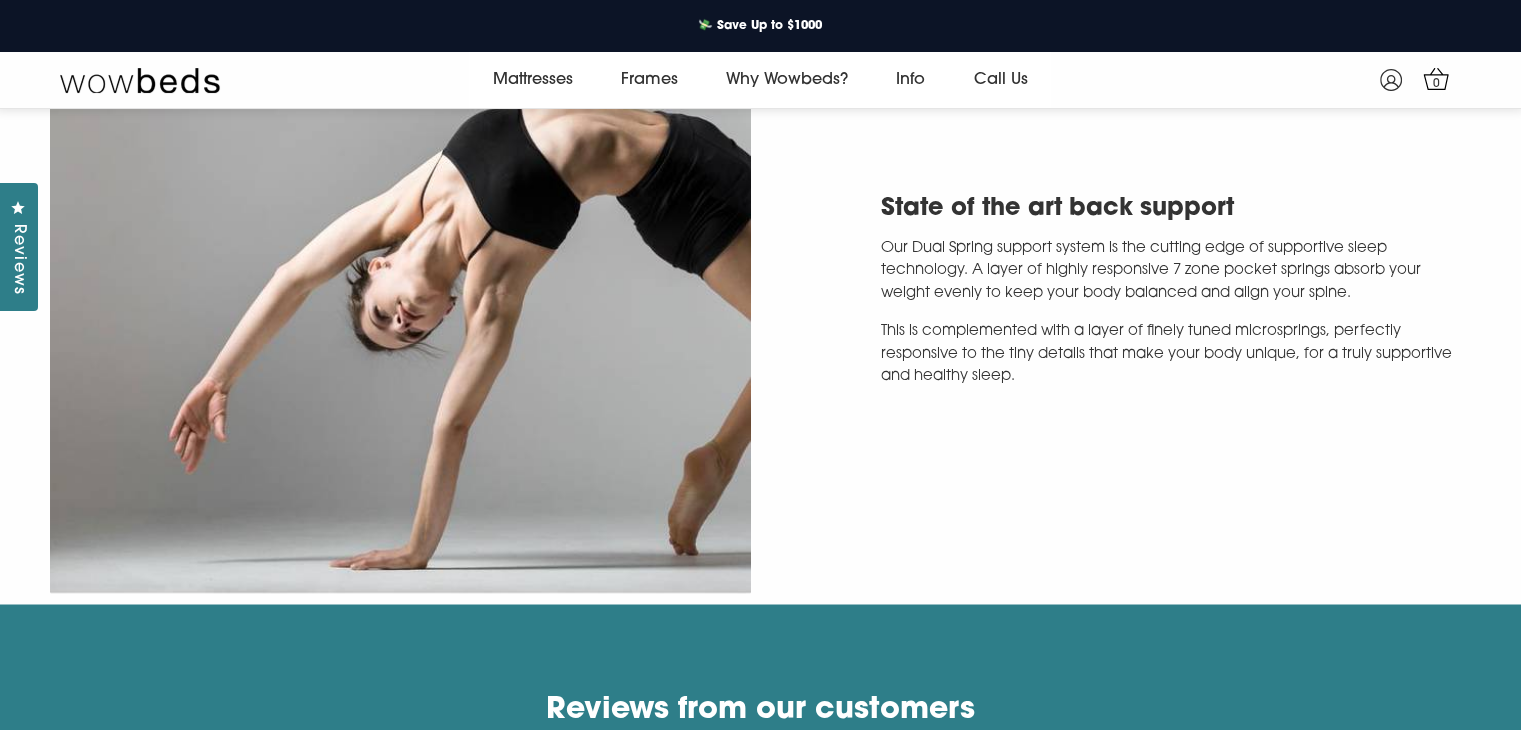 click at bounding box center [400, 297] 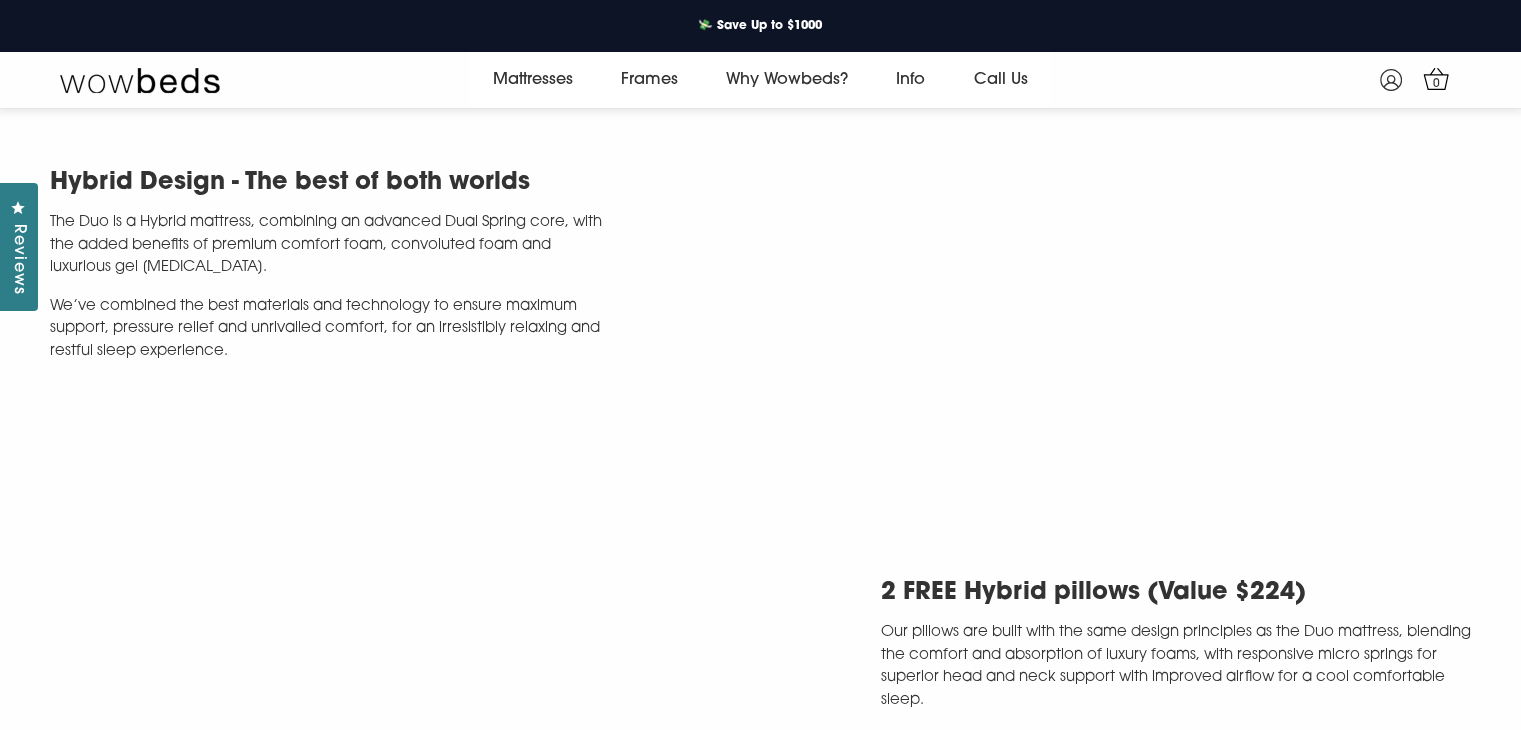 scroll, scrollTop: 4183, scrollLeft: 0, axis: vertical 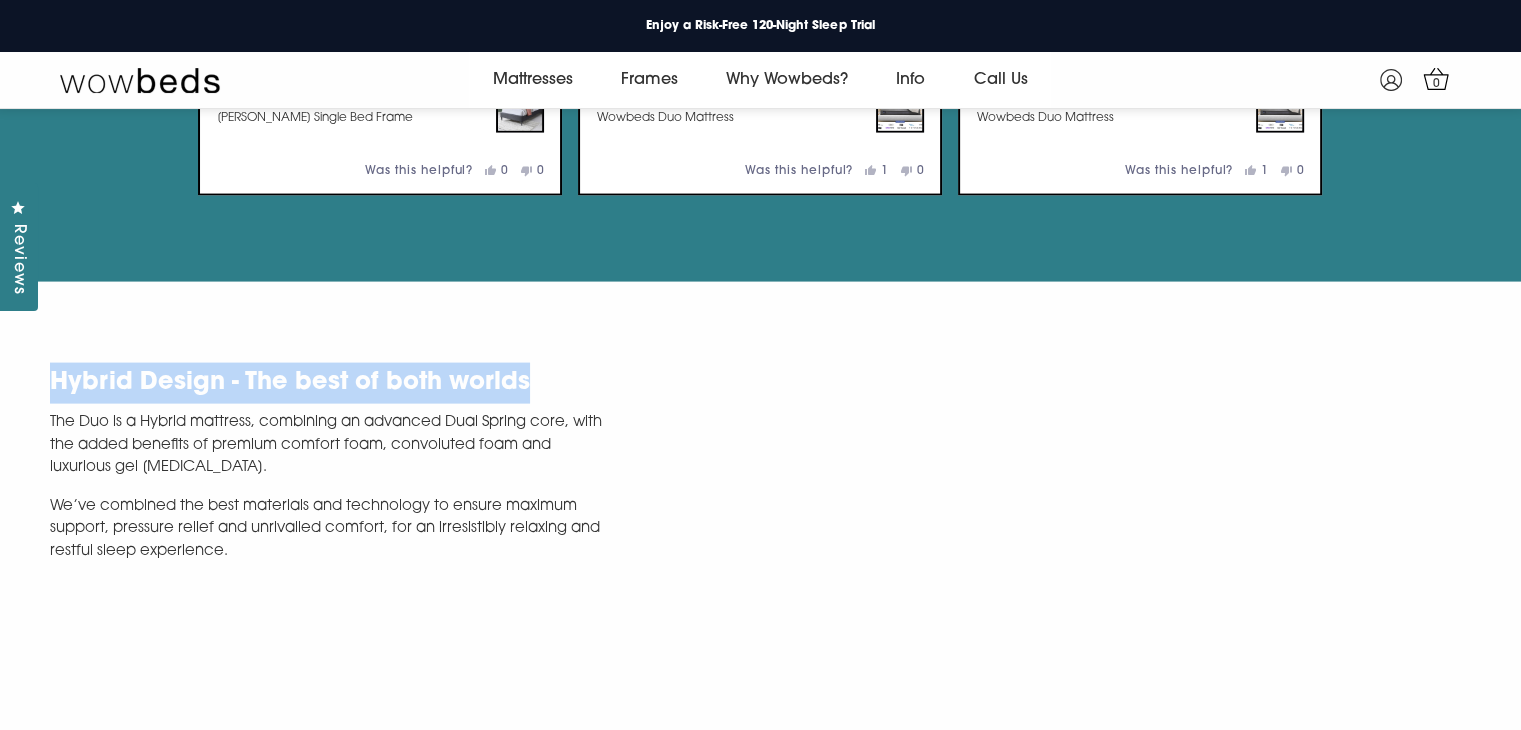 drag, startPoint x: 55, startPoint y: 445, endPoint x: 527, endPoint y: 433, distance: 472.15253 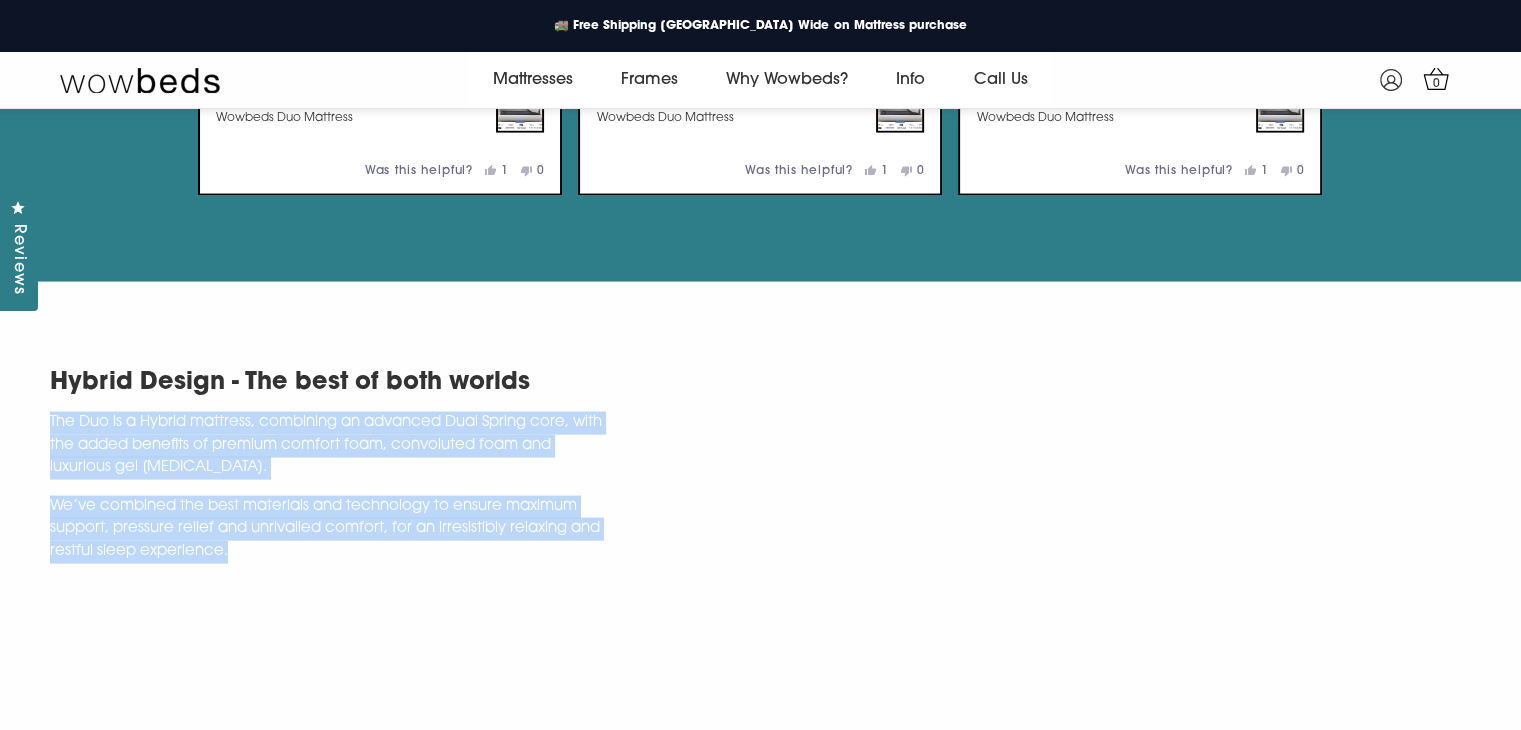 drag, startPoint x: 52, startPoint y: 478, endPoint x: 236, endPoint y: 606, distance: 224.1428 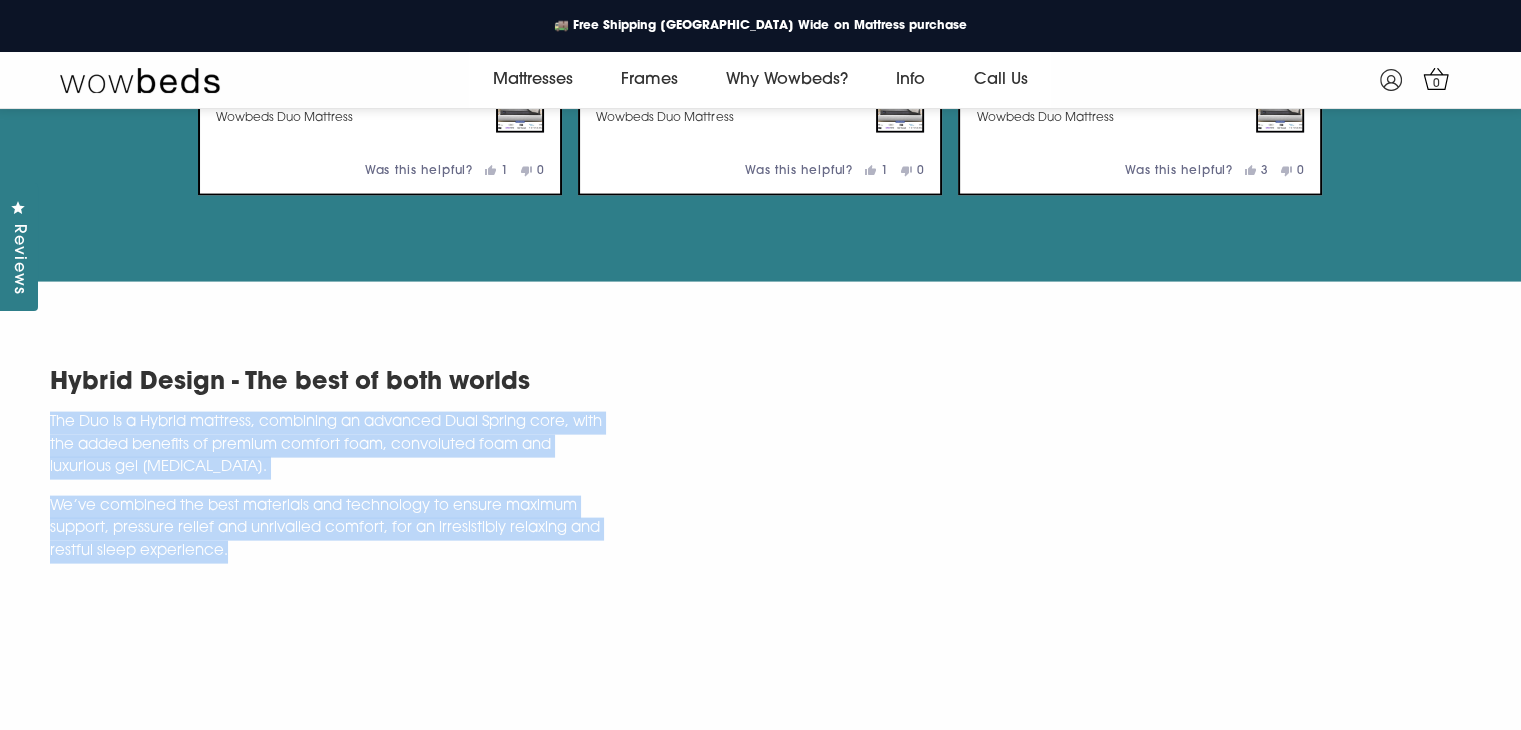 copy on "The Duo is a Hybrid mattress, combining an advanced Dual Spring core, with the added benefits of premium comfort foam, convoluted foam and luxurious gel [MEDICAL_DATA]. We’ve combined the best materials and technology to ensure maximum support, pressure relief and unrivalled comfort, for an irresistibly relaxing and restful sleep experience." 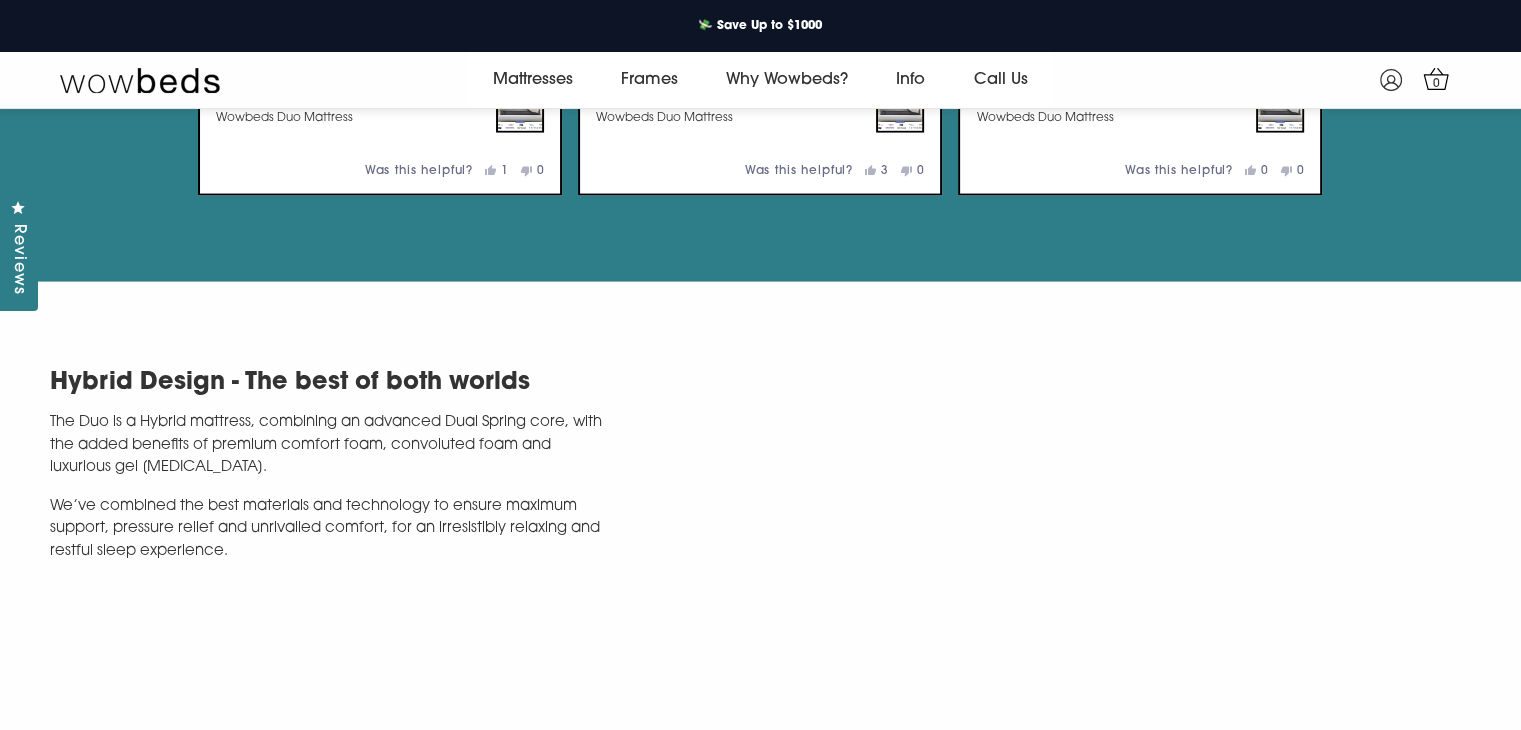 click on "Hybrid Design - The best of both worlds The Duo is a Hybrid mattress, combining an advanced Dual Spring core, with the added benefits of premium comfort foam, convoluted foam and luxurious gel [MEDICAL_DATA]. We’ve combined the best materials and technology to ensure maximum support, pressure relief and unrivalled comfort, for an irresistibly relaxing and restful sleep experience." at bounding box center (760, 471) 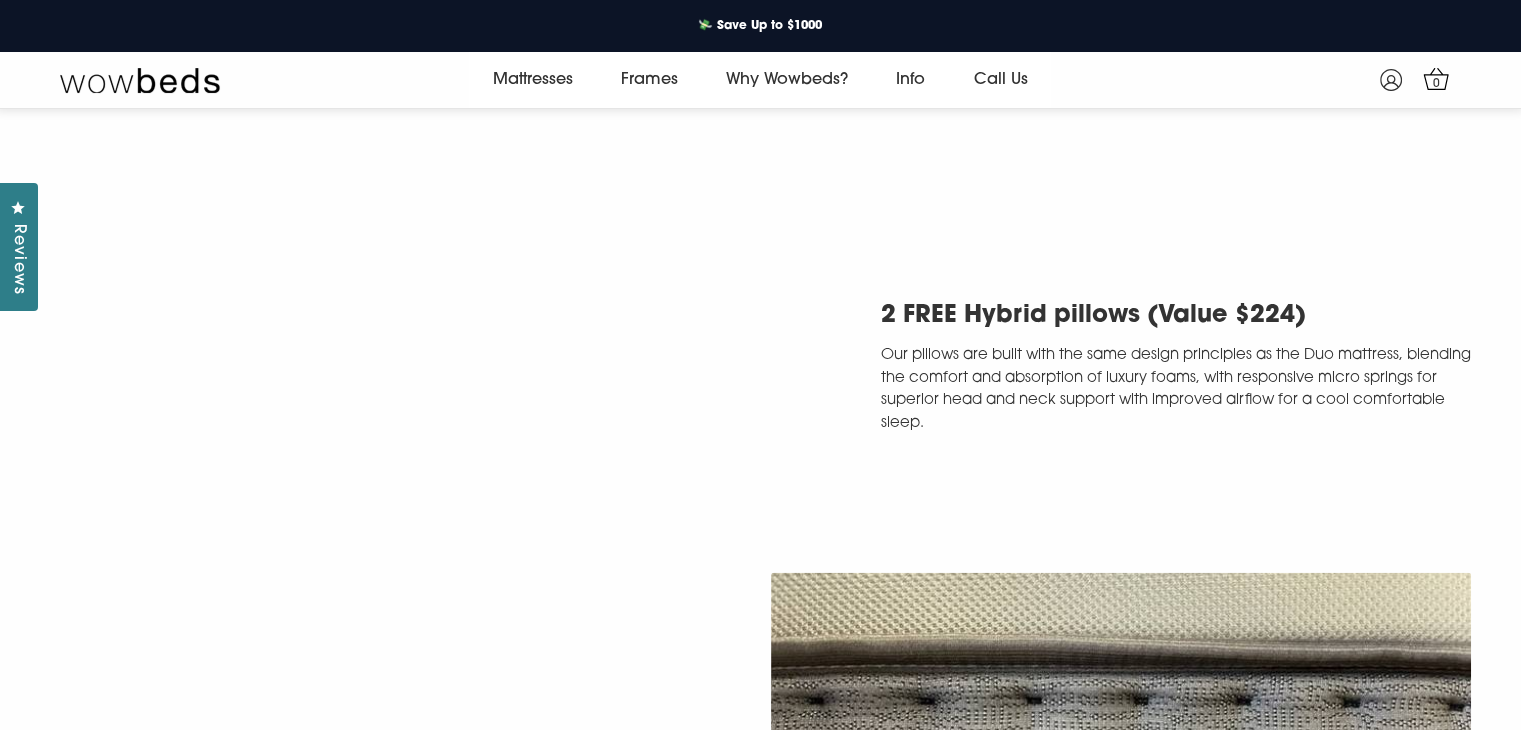 scroll, scrollTop: 4683, scrollLeft: 0, axis: vertical 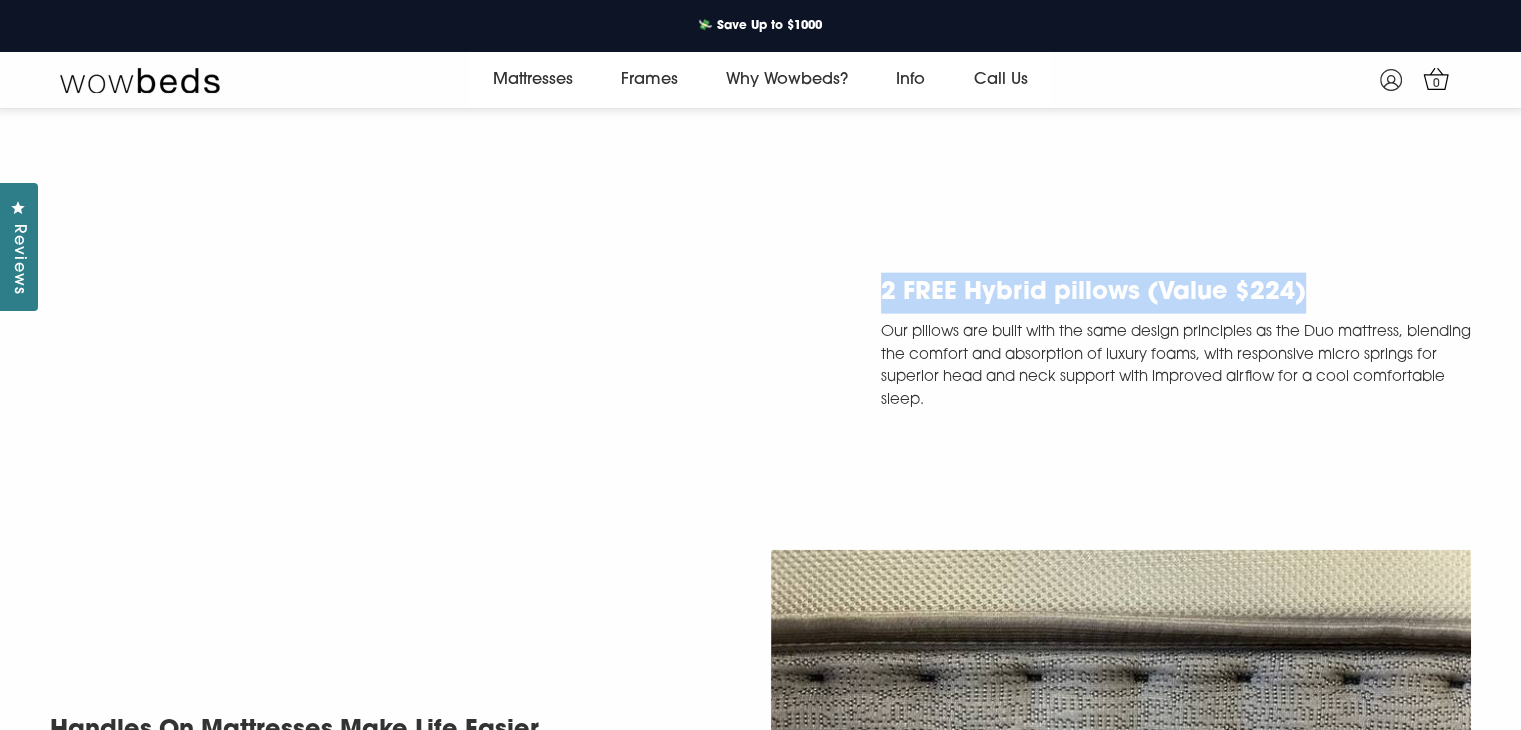drag, startPoint x: 881, startPoint y: 395, endPoint x: 1339, endPoint y: 389, distance: 458.0393 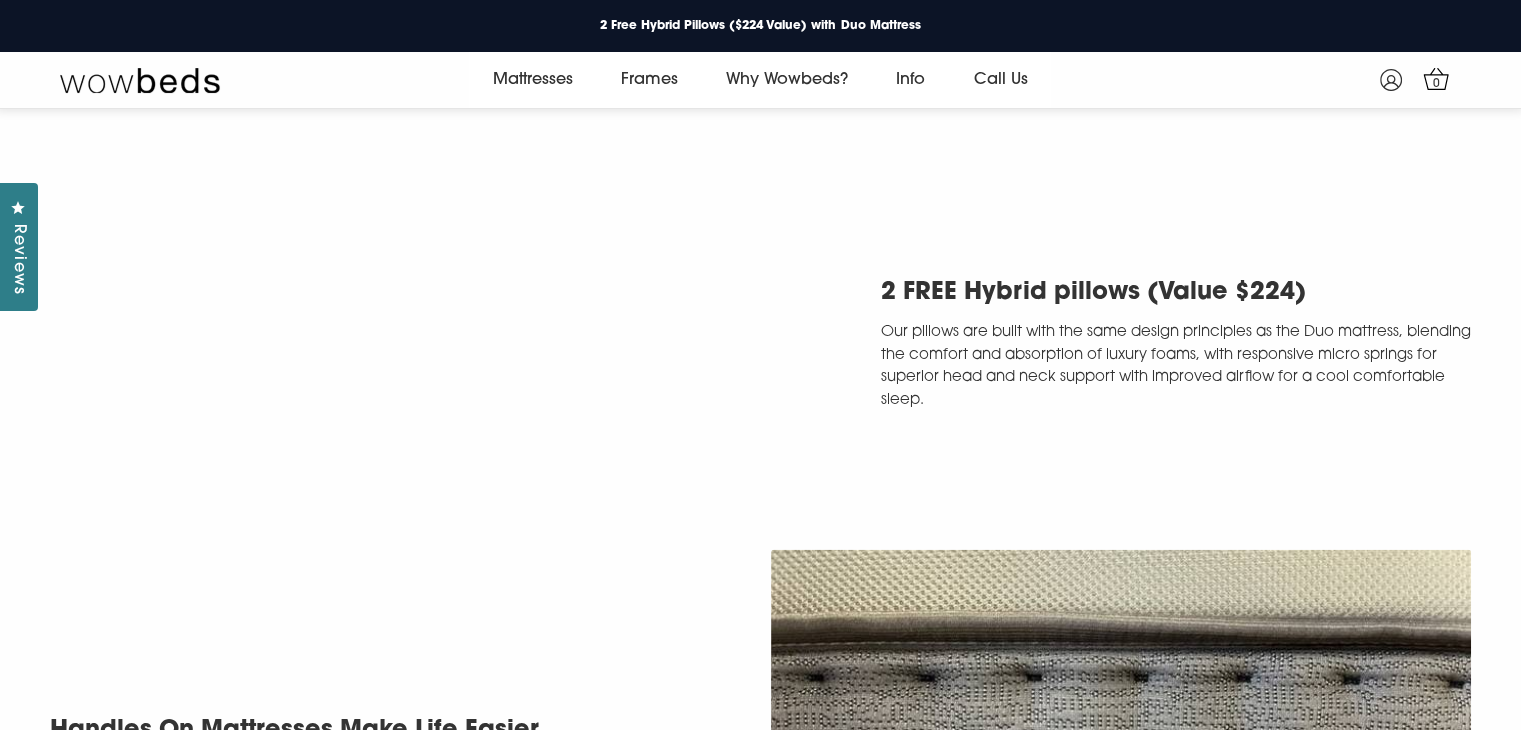 click on "2 FREE Hybrid pillows (Value $224) Our pillows are built with the same design principles as the Duo mattress, blending the comfort and absorption of luxury foams, with responsive micro springs for superior head and neck support with improved airflow for a cool comfortable sleep." at bounding box center (1121, 342) 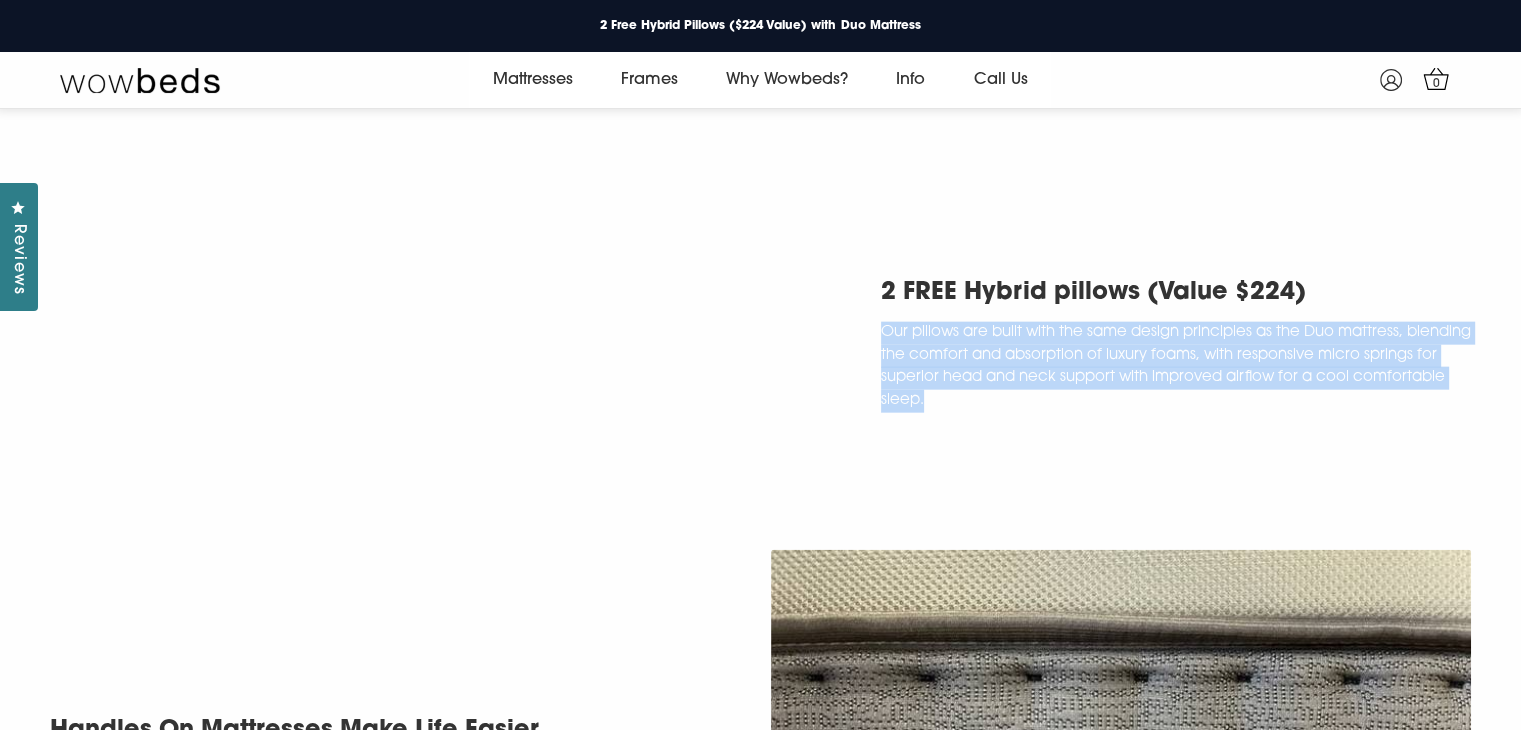 drag, startPoint x: 881, startPoint y: 433, endPoint x: 1025, endPoint y: 507, distance: 161.9012 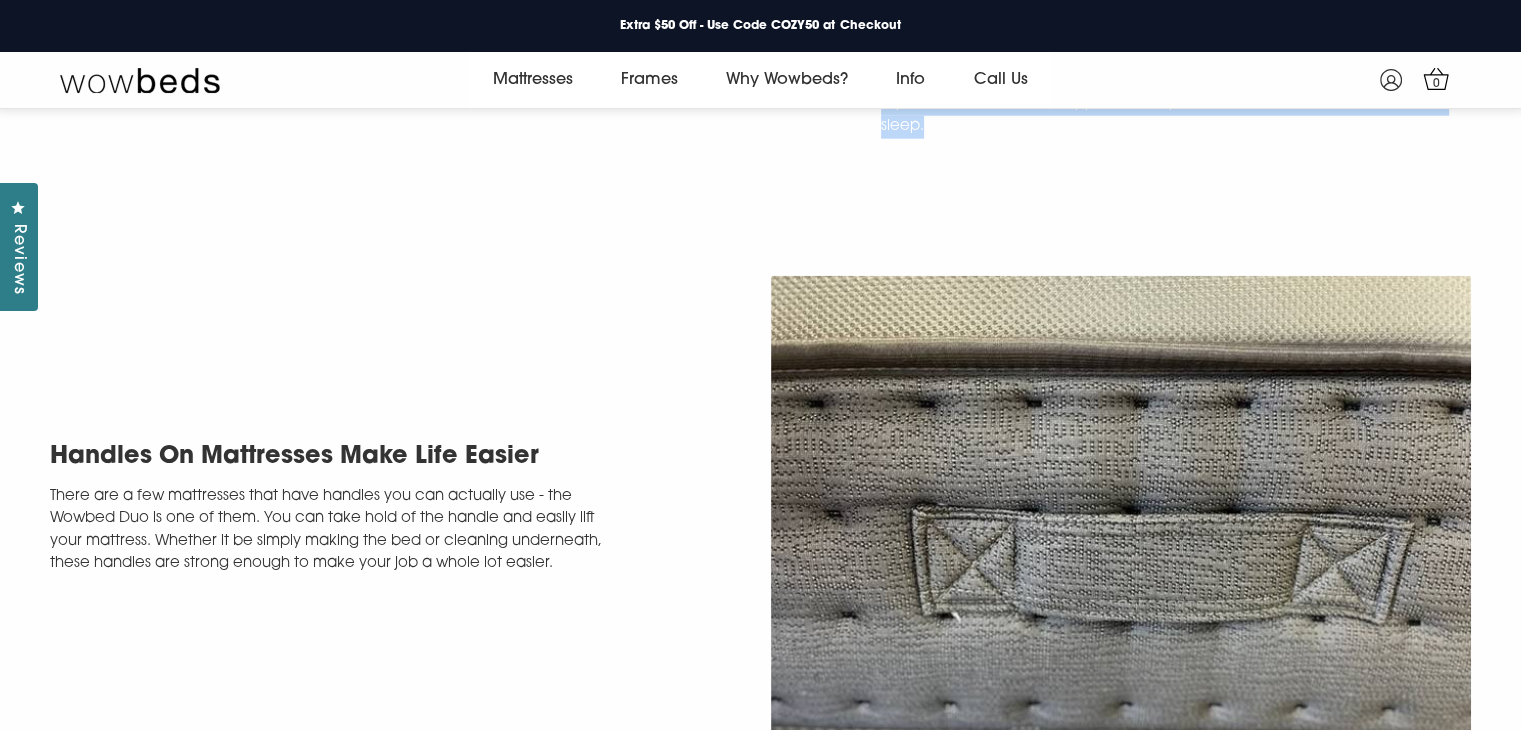 scroll, scrollTop: 5183, scrollLeft: 0, axis: vertical 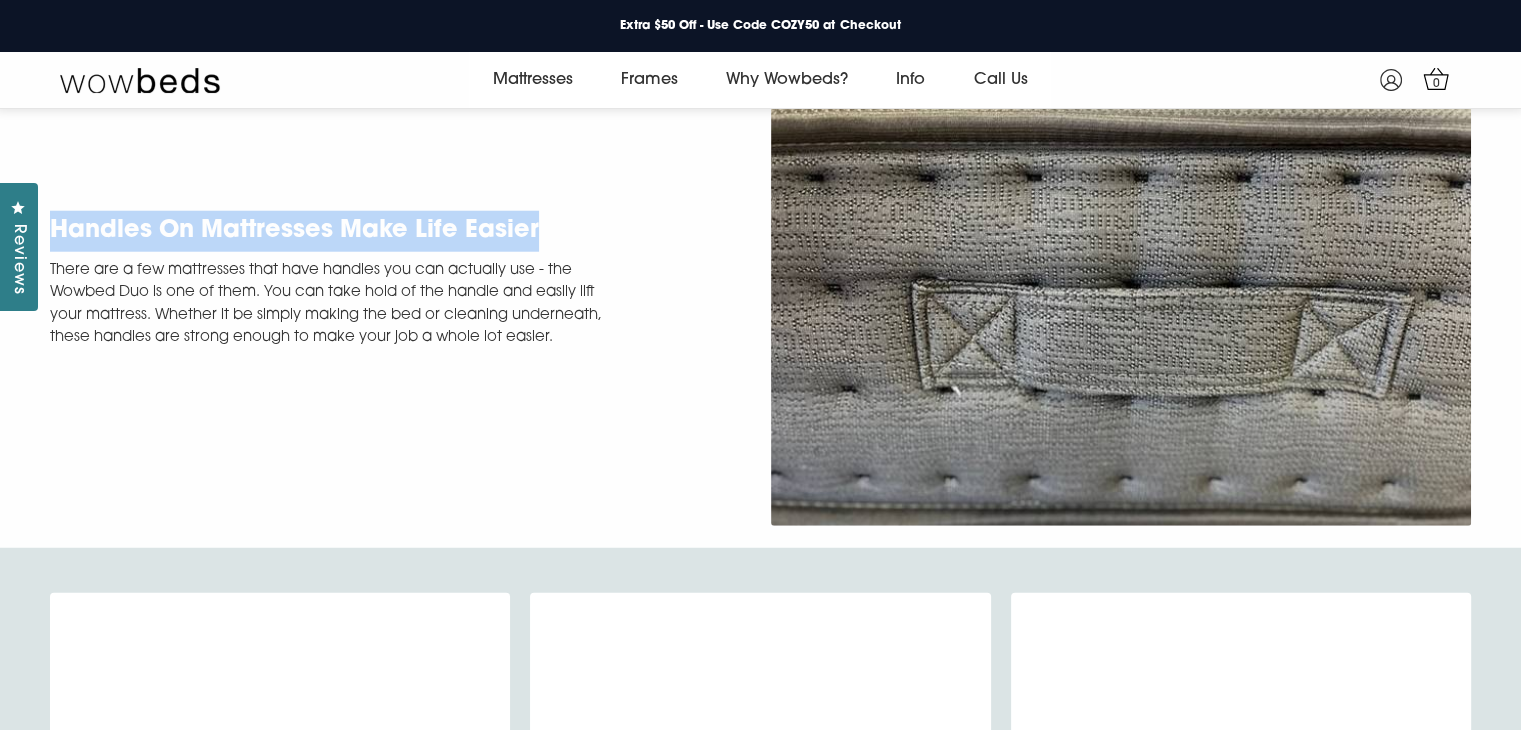 drag, startPoint x: 47, startPoint y: 353, endPoint x: 544, endPoint y: 338, distance: 497.22632 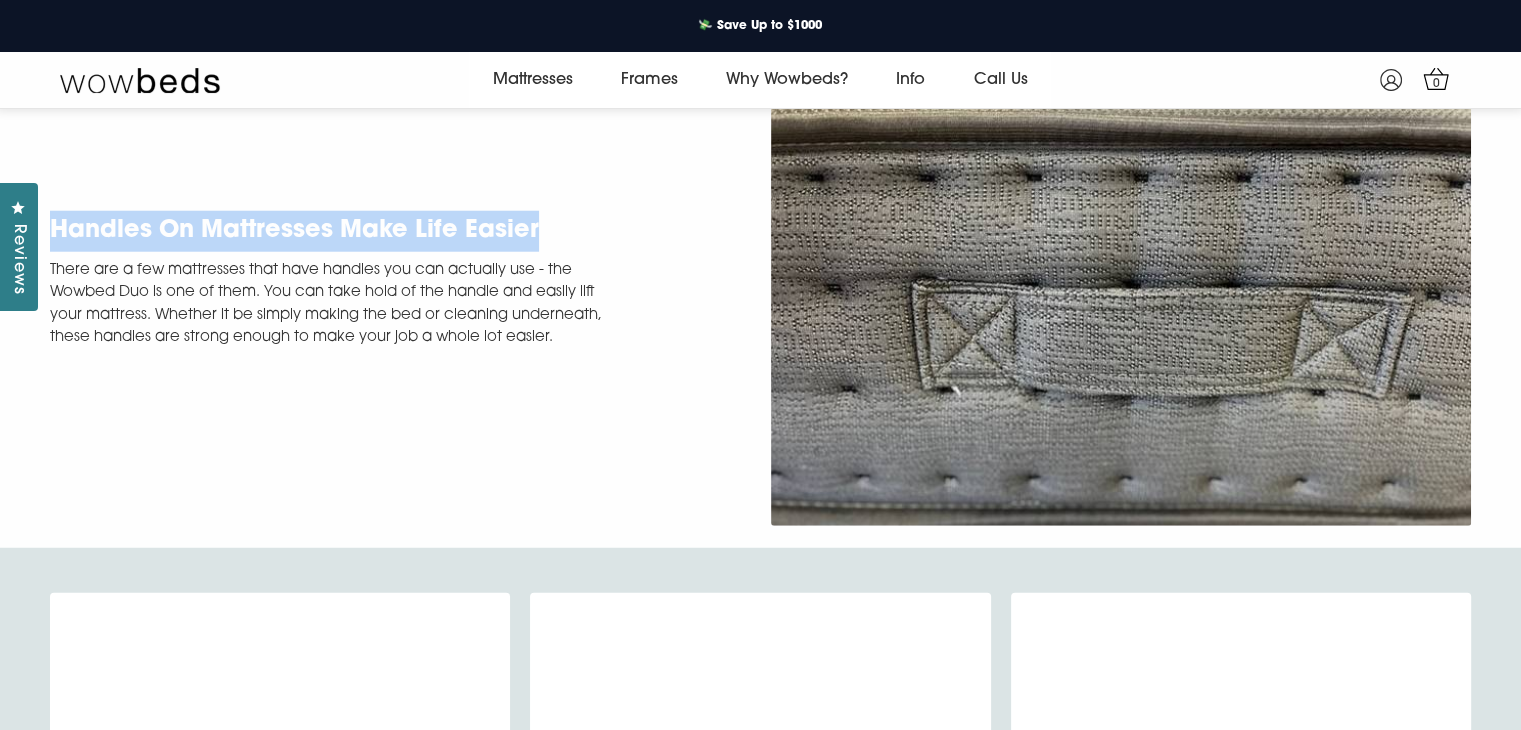 click on "There are a few mattresses that have handles you can actually use - the Wowbed Duo is one of them. You can take hold of the handle and easily lift your mattress. Whether it be simply making the bed or cleaning underneath, these handles are strong enough to make your job a whole lot easier." at bounding box center [330, 305] 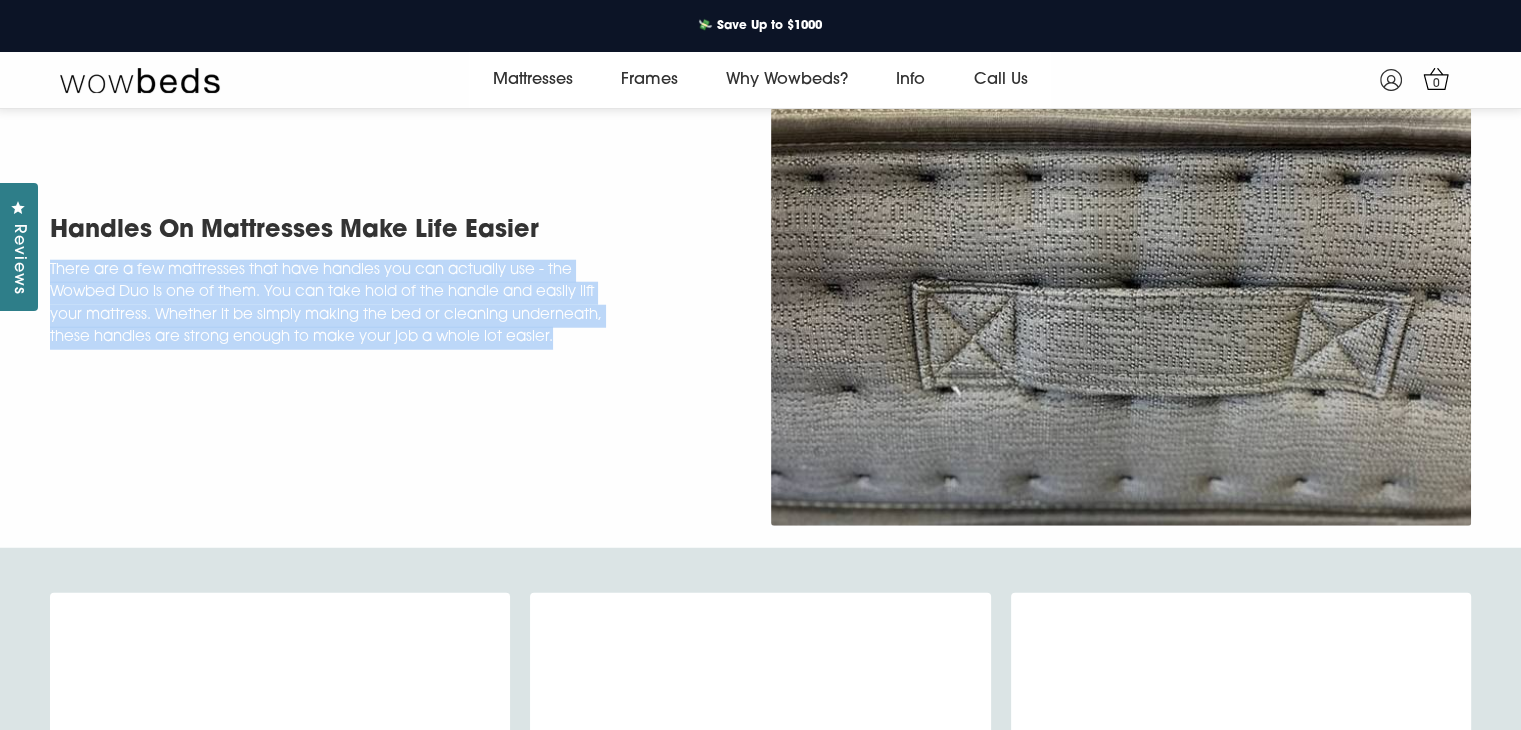 drag, startPoint x: 48, startPoint y: 389, endPoint x: 574, endPoint y: 461, distance: 530.9049 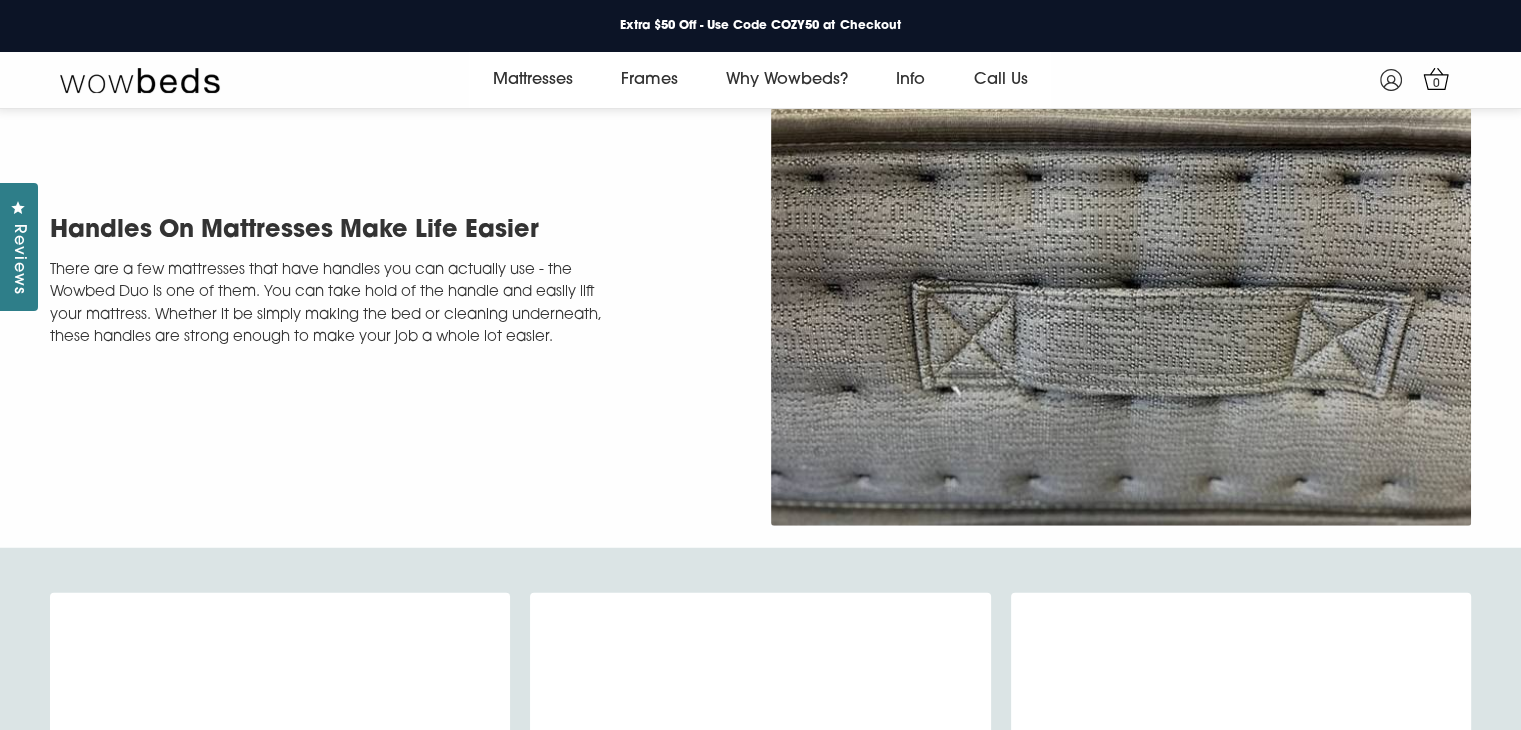 click on "Handles On Mattresses Make Life Easier There are a few mattresses that have handles you can actually use - the Wowbed Duo is one of them. You can take hold of the handle and easily lift your mattress. Whether it be simply making the bed or cleaning underneath, these handles are strong enough to make your job a whole lot easier." at bounding box center (760, 288) 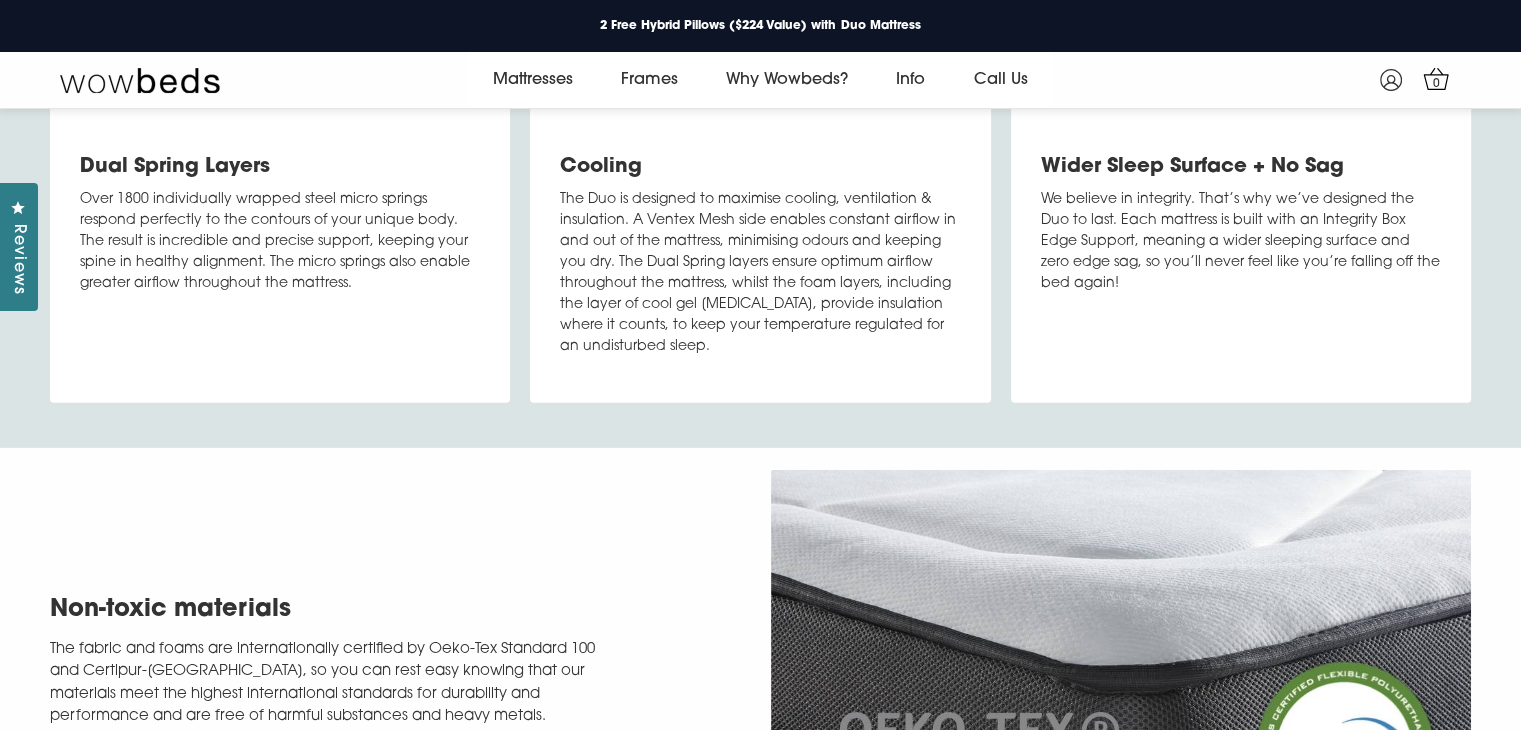 scroll, scrollTop: 5683, scrollLeft: 0, axis: vertical 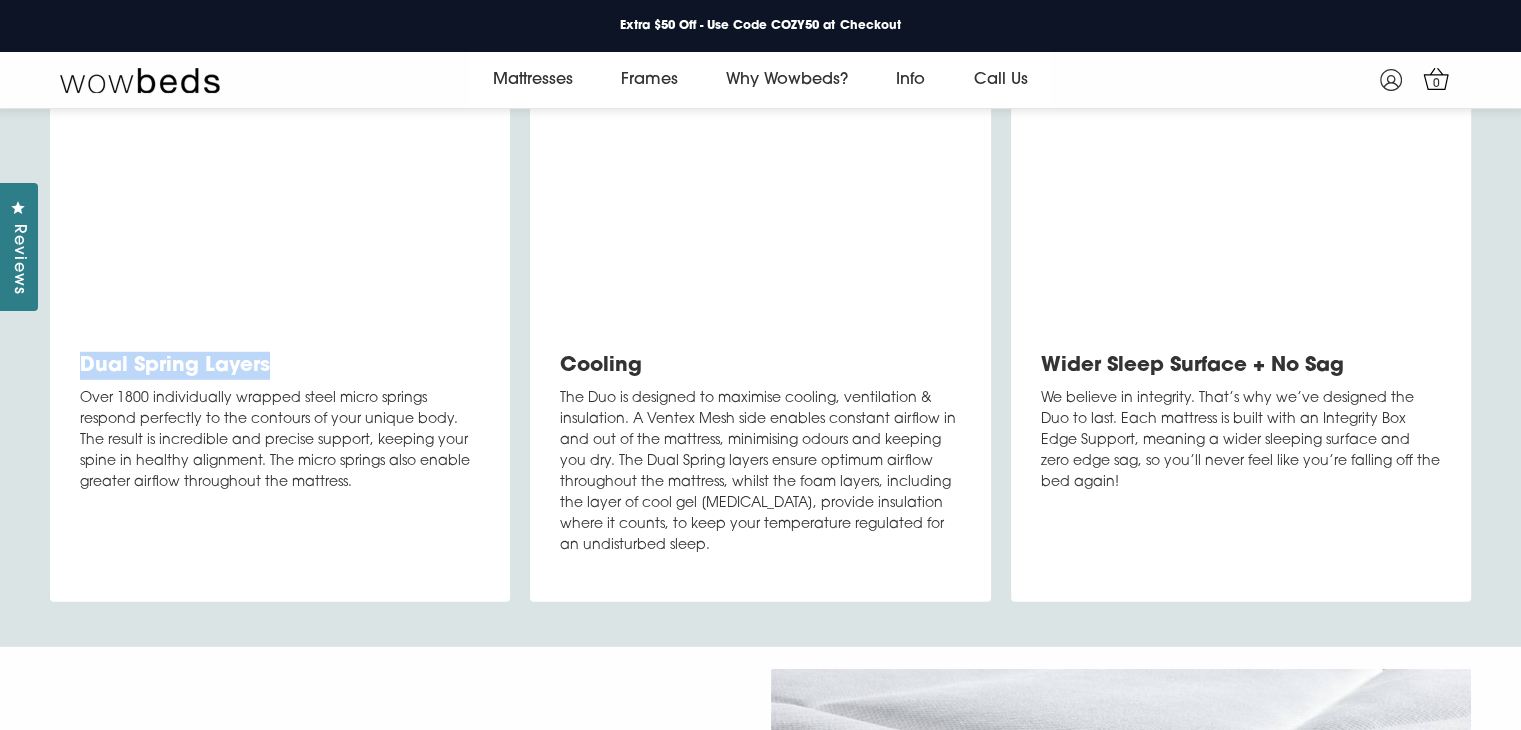 drag, startPoint x: 80, startPoint y: 513, endPoint x: 300, endPoint y: 509, distance: 220.03636 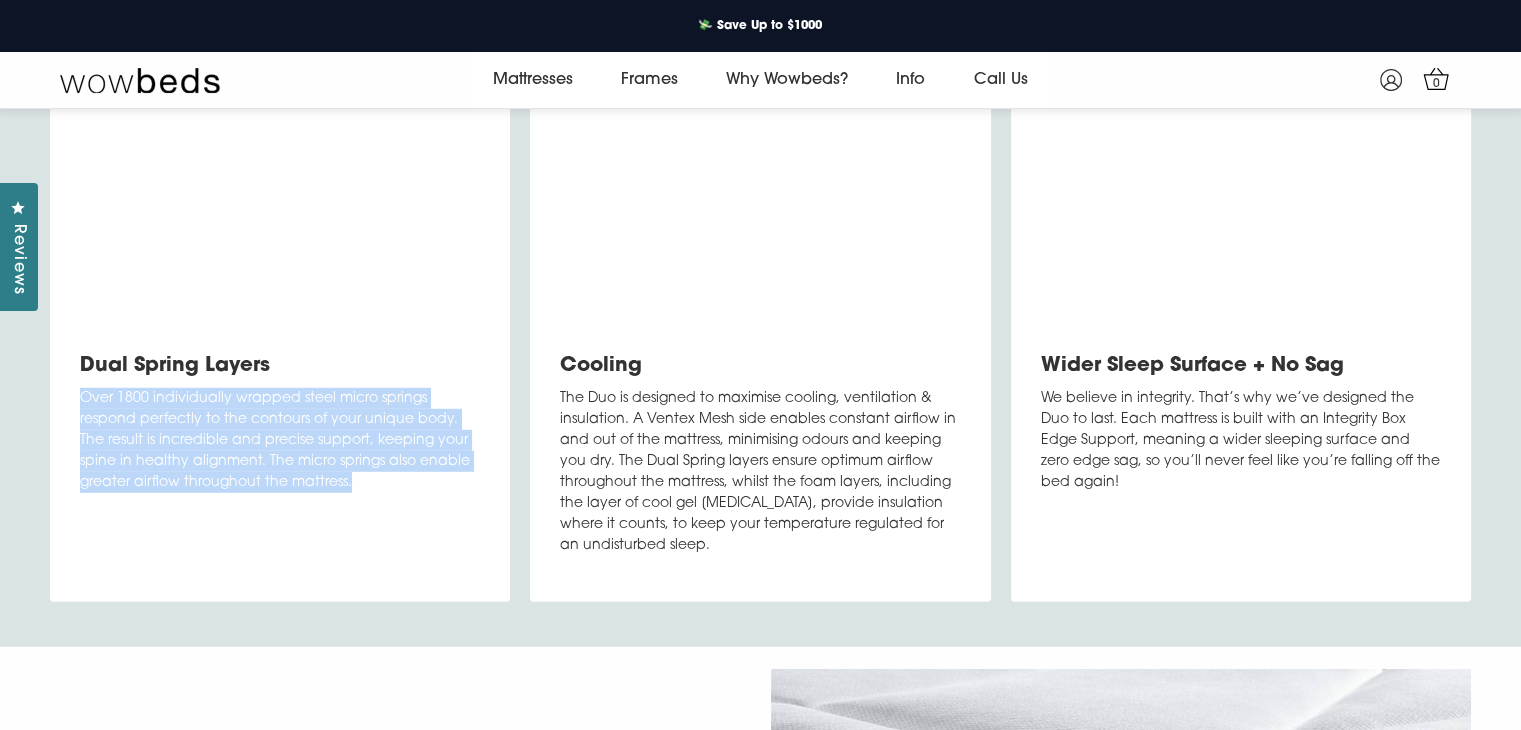 drag, startPoint x: 84, startPoint y: 547, endPoint x: 304, endPoint y: 635, distance: 236.94725 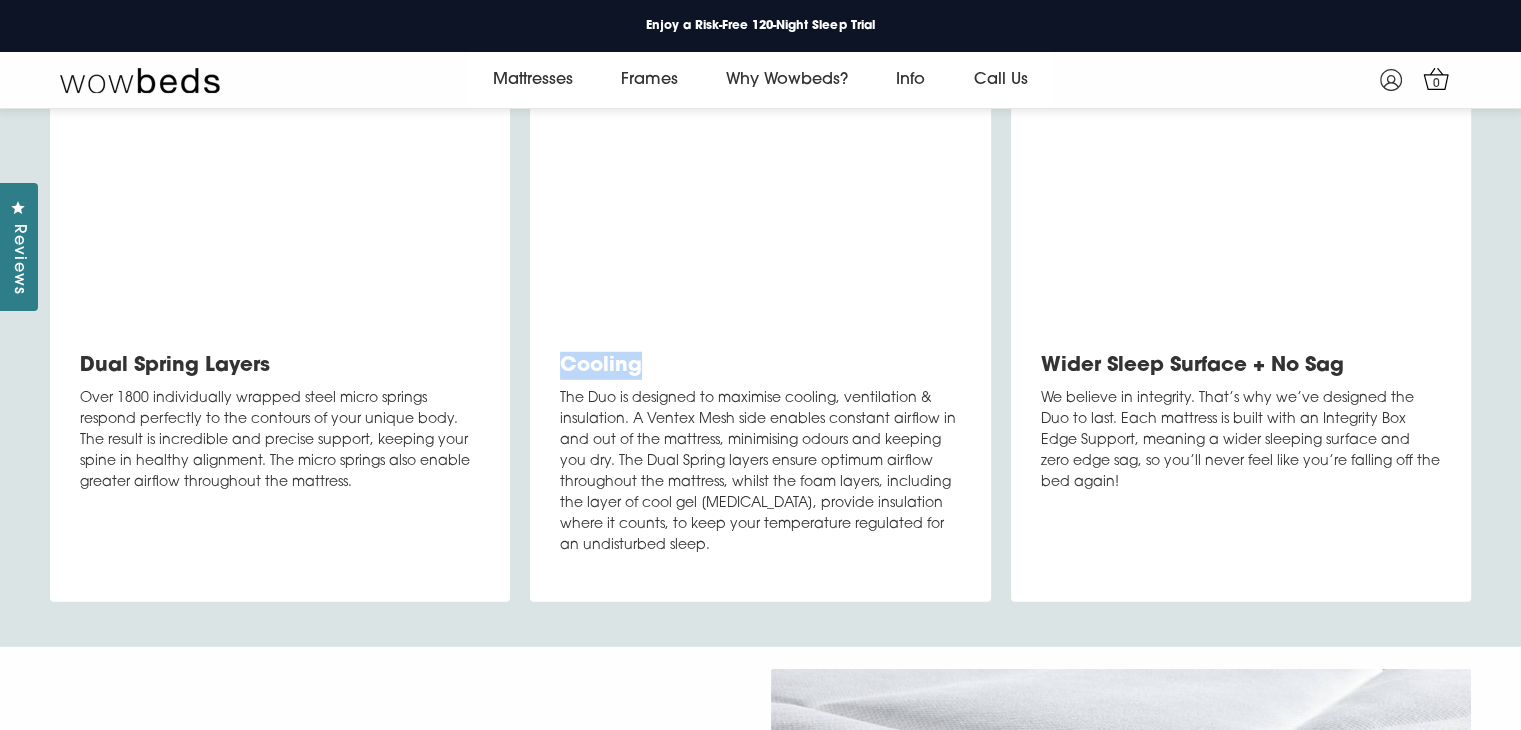 drag, startPoint x: 560, startPoint y: 516, endPoint x: 647, endPoint y: 513, distance: 87.05171 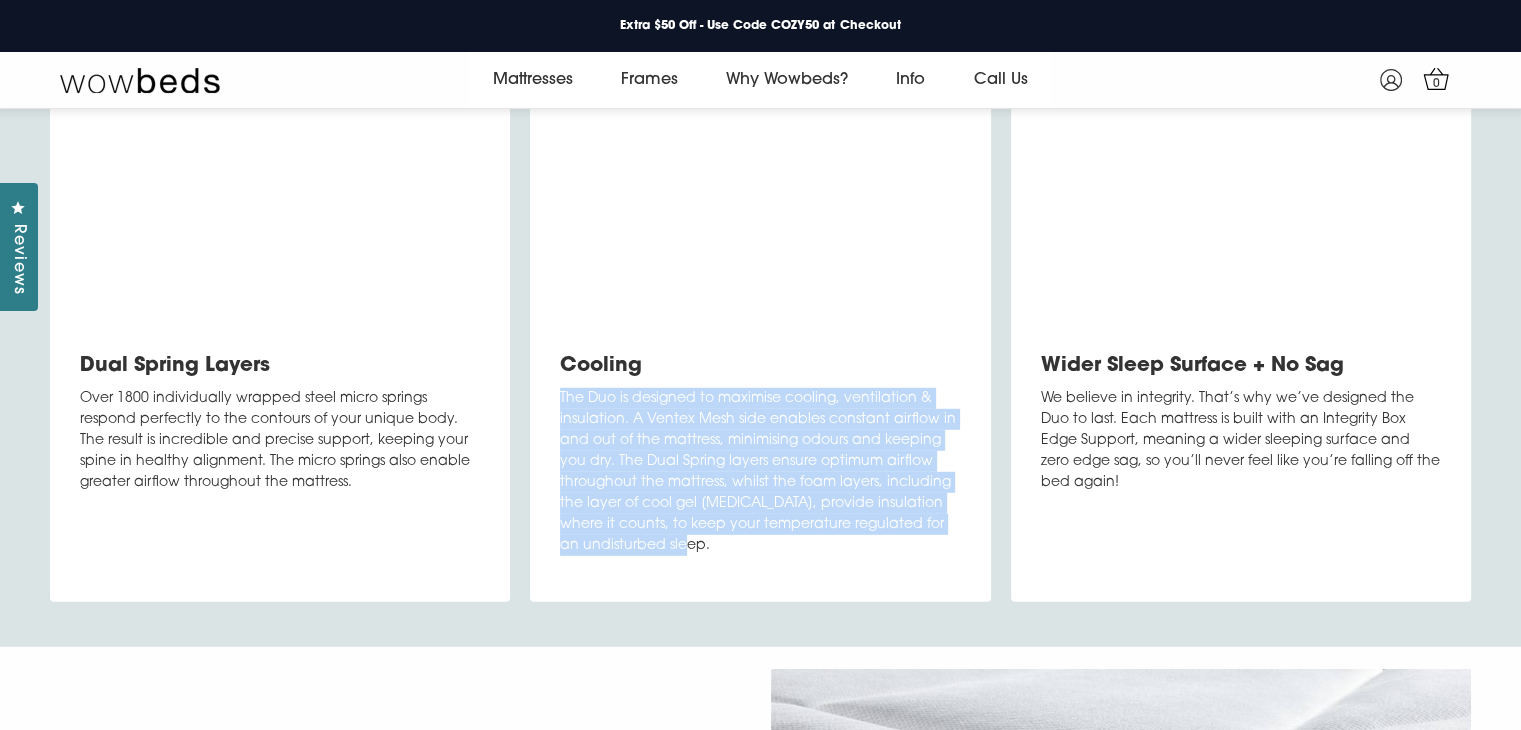 drag, startPoint x: 563, startPoint y: 549, endPoint x: 747, endPoint y: 692, distance: 233.03433 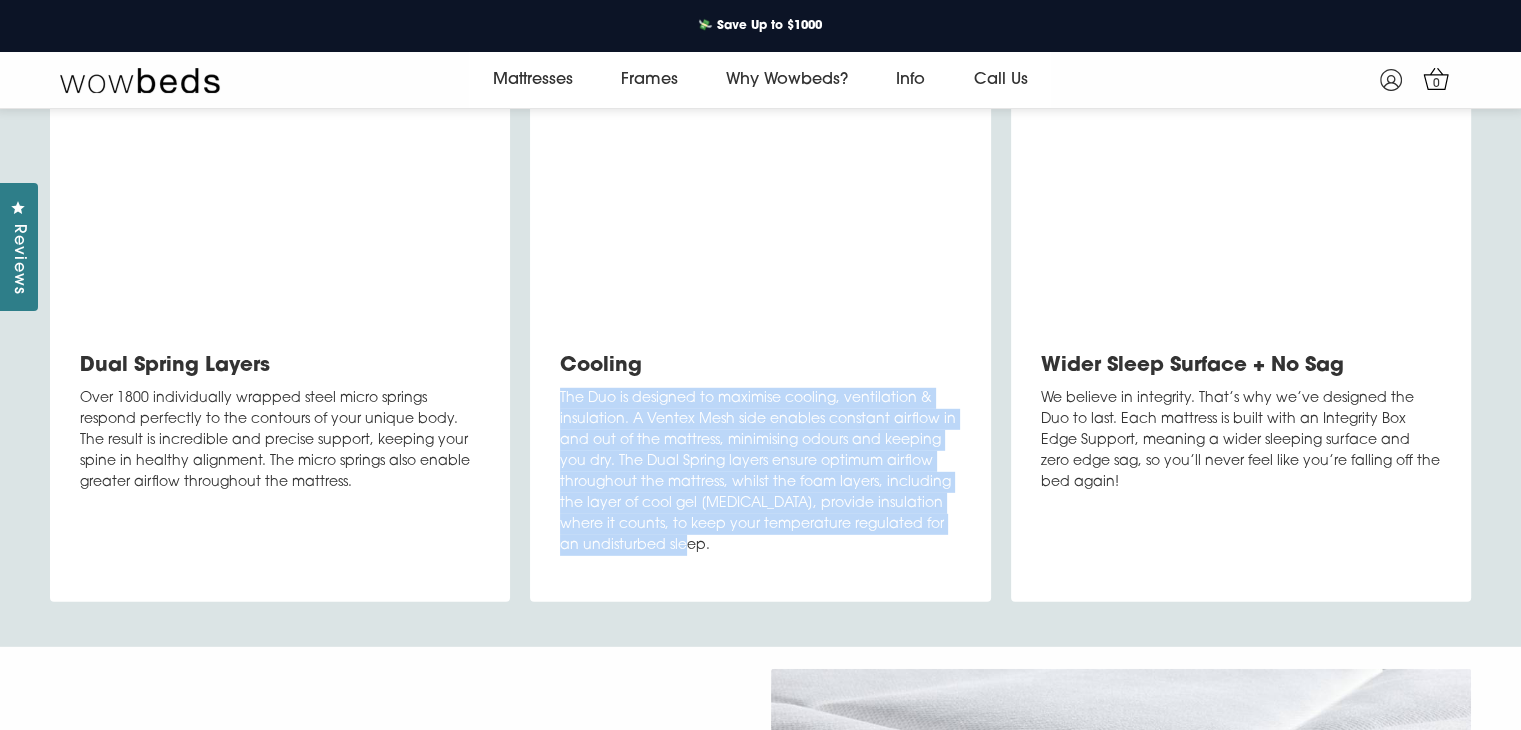 scroll, scrollTop: 5983, scrollLeft: 0, axis: vertical 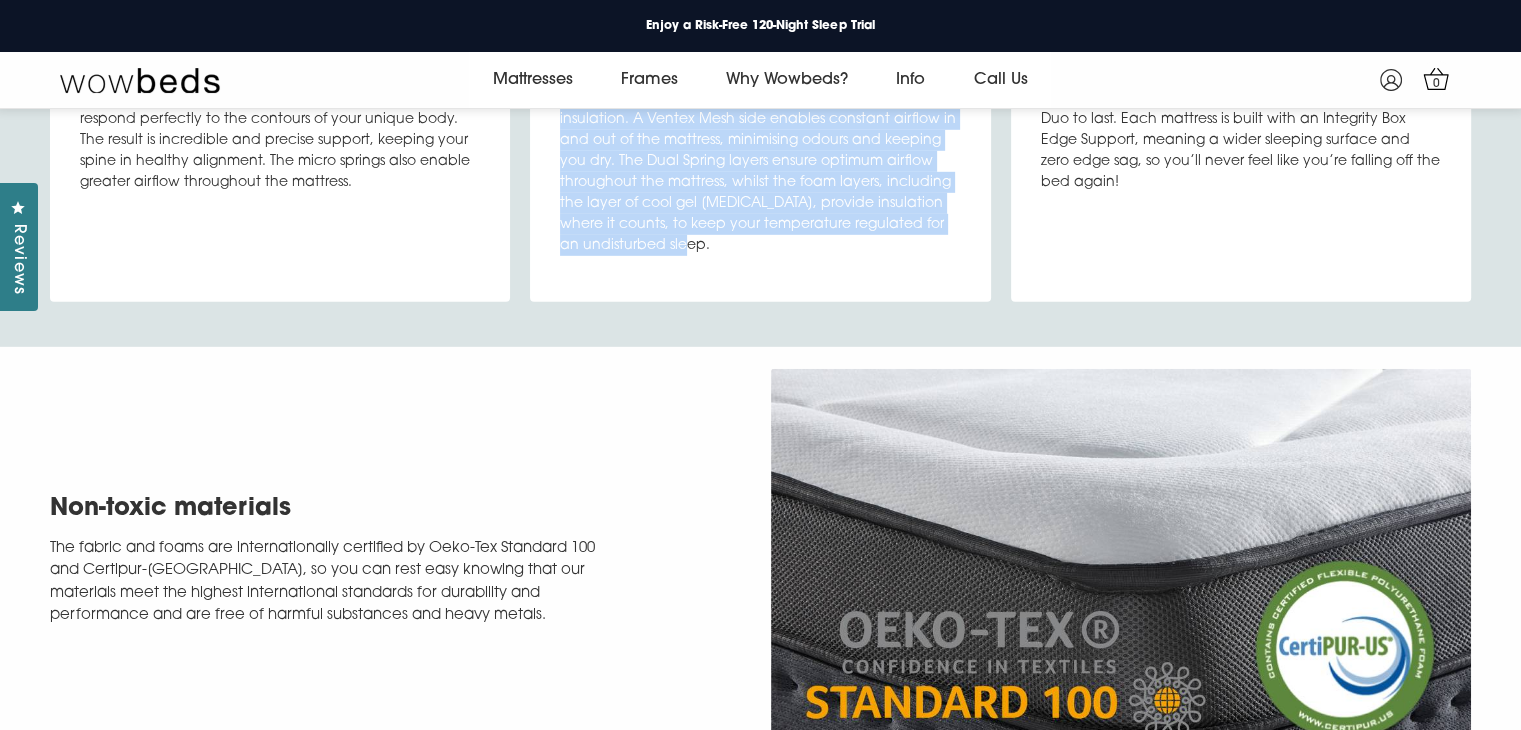 click on "Dual Spring Layers Over 1800 individually wrapped steel micro springs respond perfectly to the contours of your unique body. The result is incredible and precise support, keeping your spine in healthy alignment. The micro springs also enable greater airflow throughout the mattress.
Cooling" at bounding box center (760, 47) 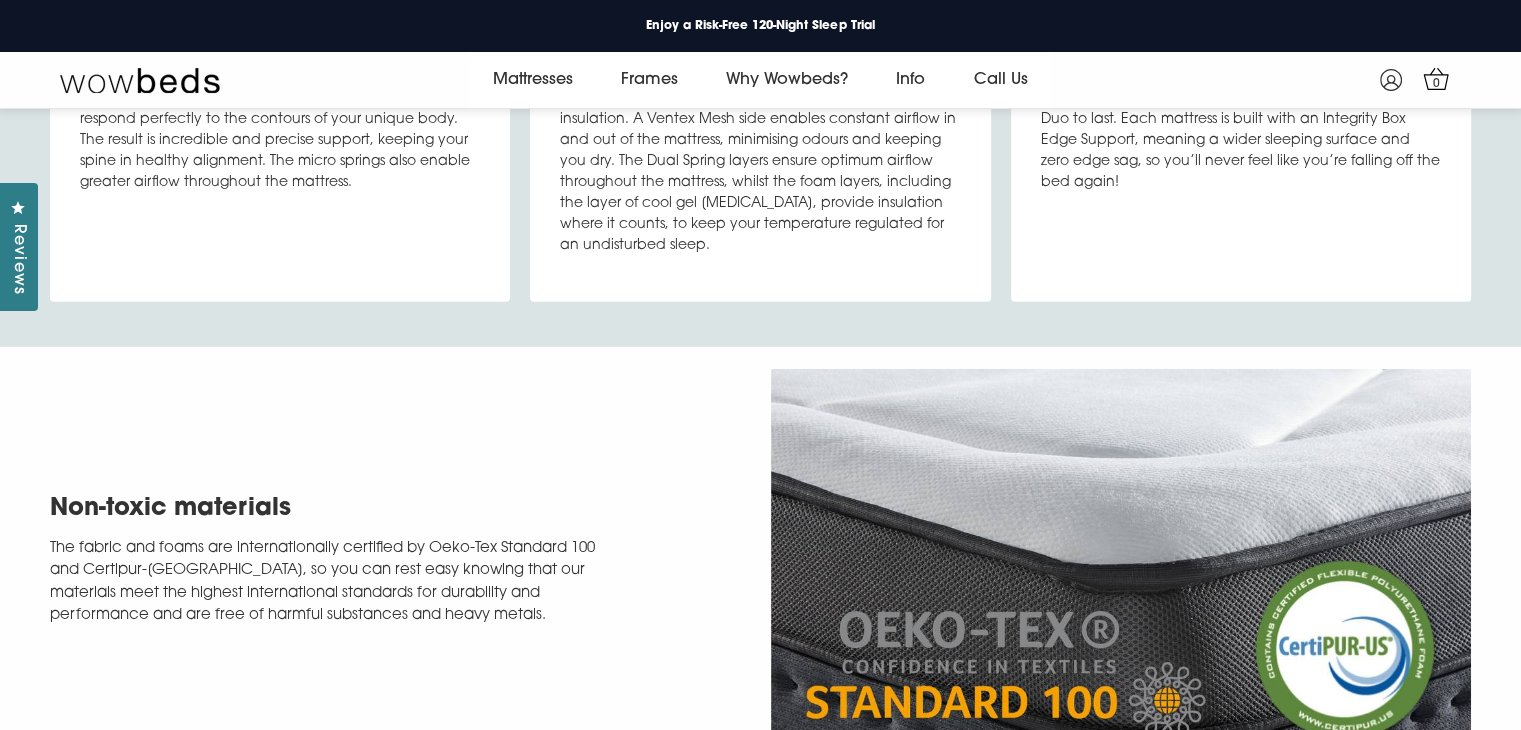 scroll, scrollTop: 5683, scrollLeft: 0, axis: vertical 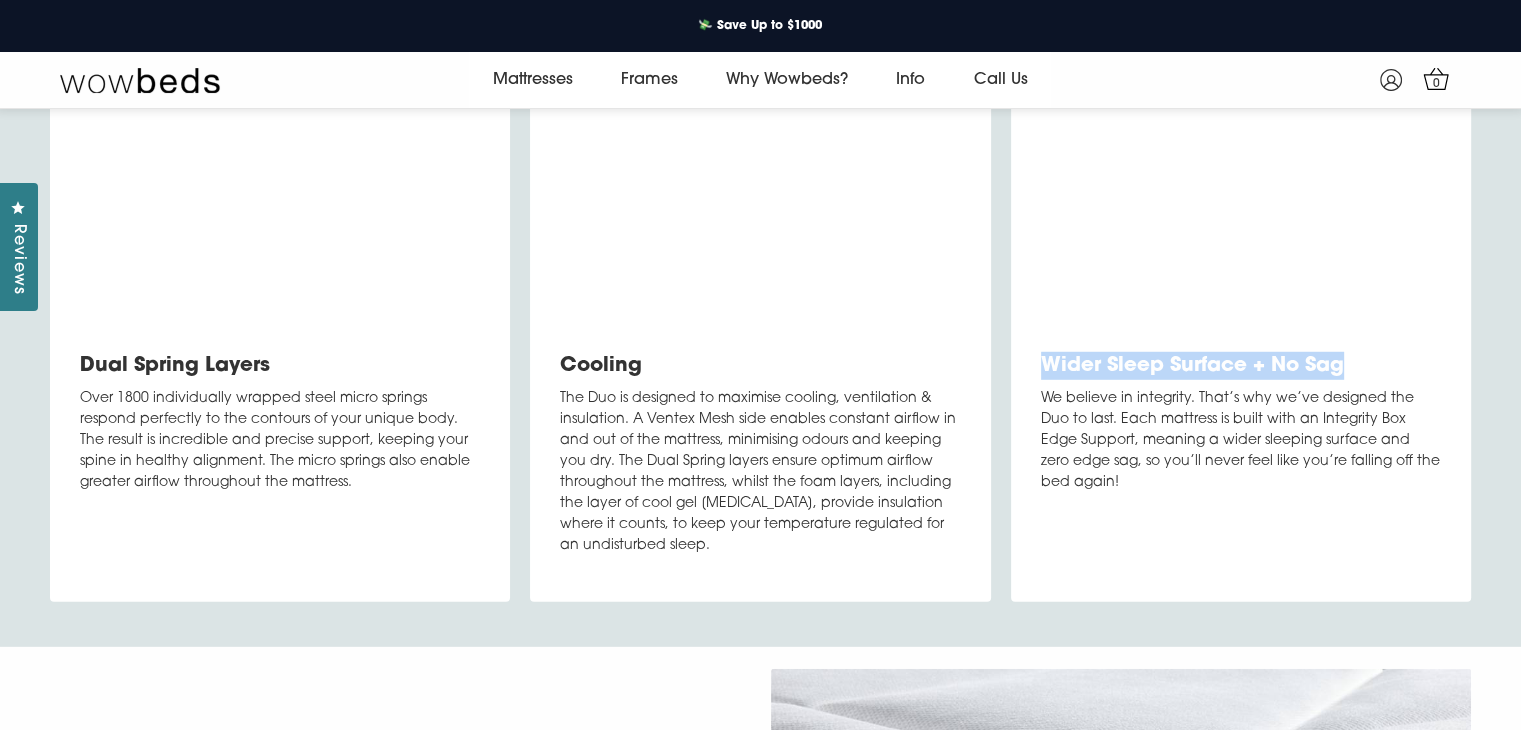 drag, startPoint x: 1041, startPoint y: 516, endPoint x: 1358, endPoint y: 511, distance: 317.03943 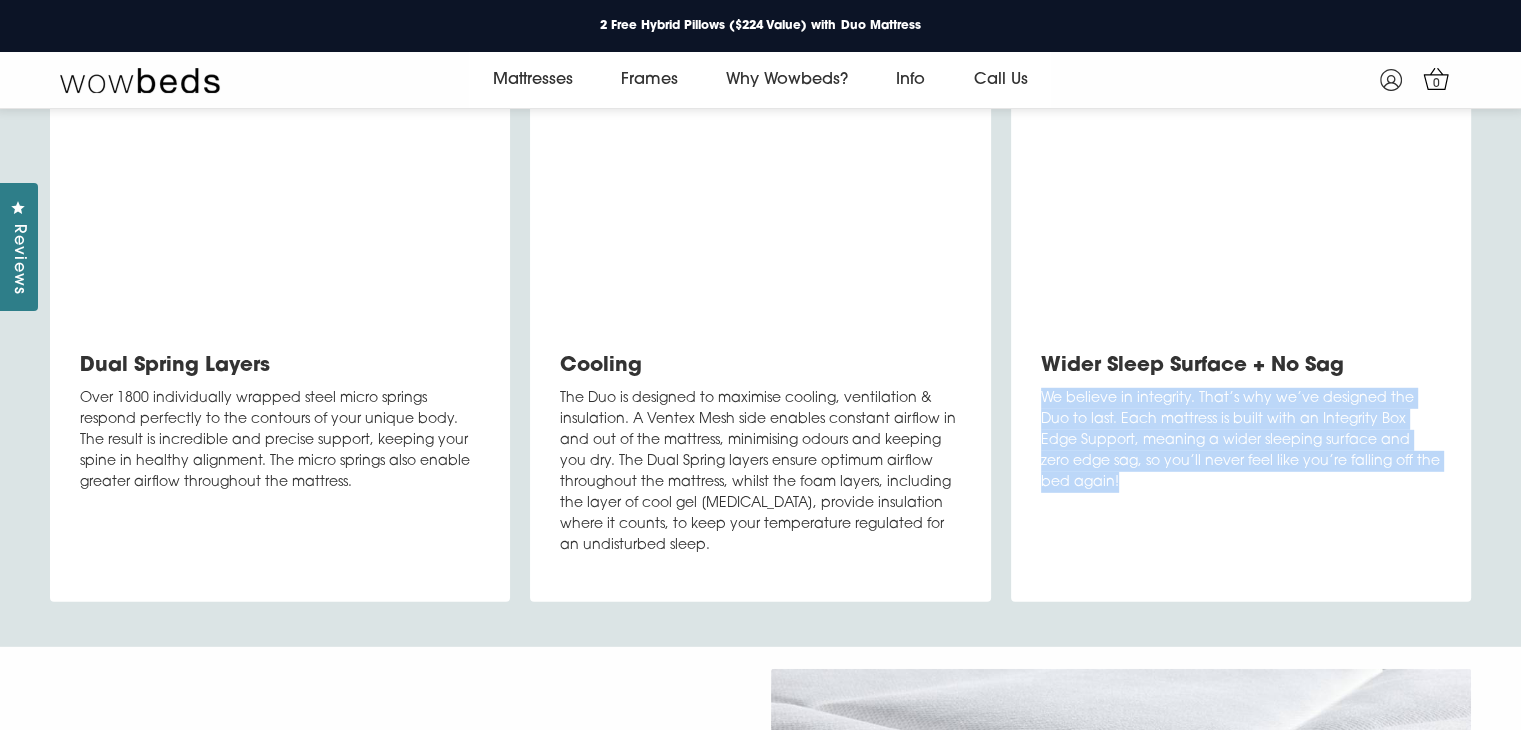 drag, startPoint x: 1037, startPoint y: 550, endPoint x: 1122, endPoint y: 625, distance: 113.35784 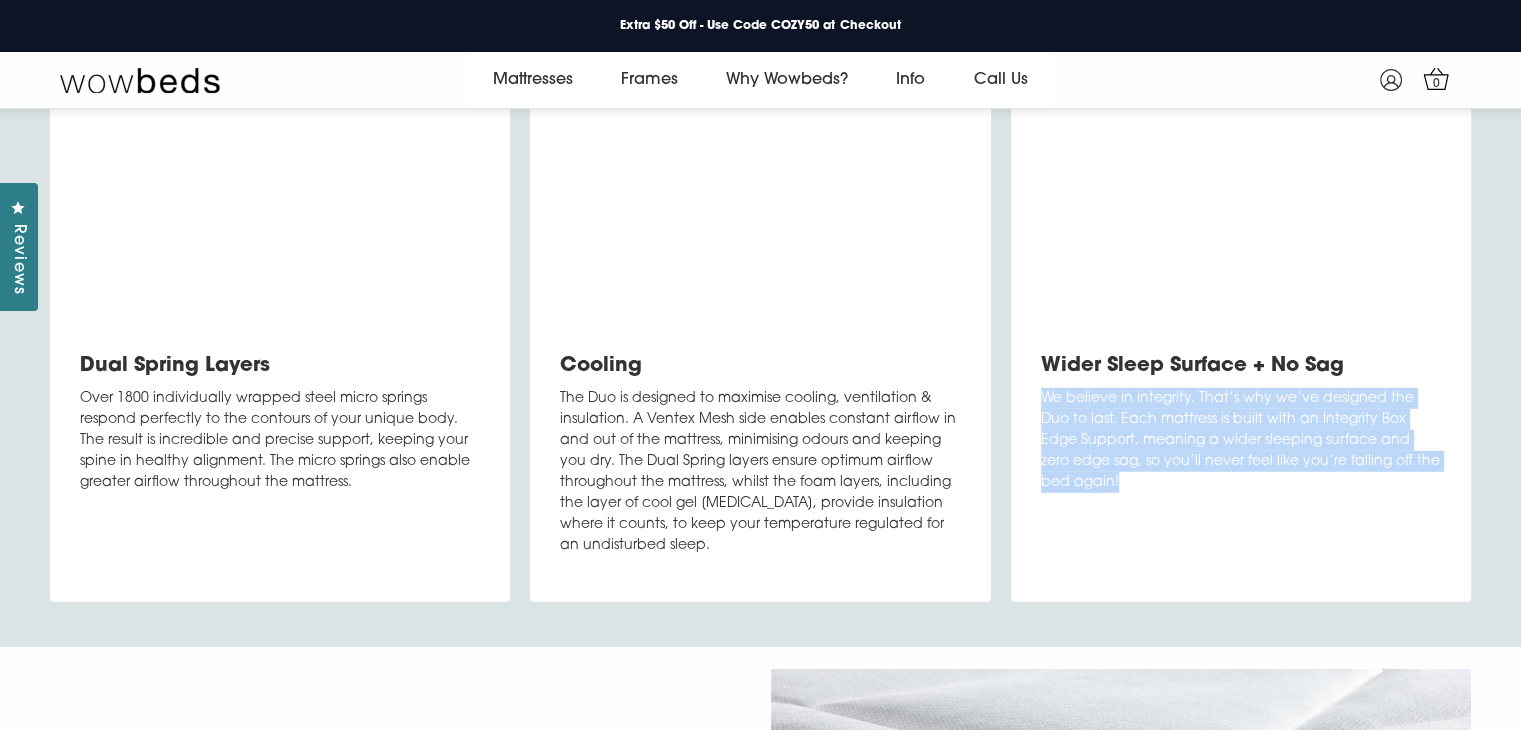 click on "Dual Spring Layers Over 1800 individually wrapped steel micro springs respond perfectly to the contours of your unique body. The result is incredible and precise support, keeping your spine in healthy alignment. The micro springs also enable greater airflow throughout the mattress.
Cooling" at bounding box center [760, 347] 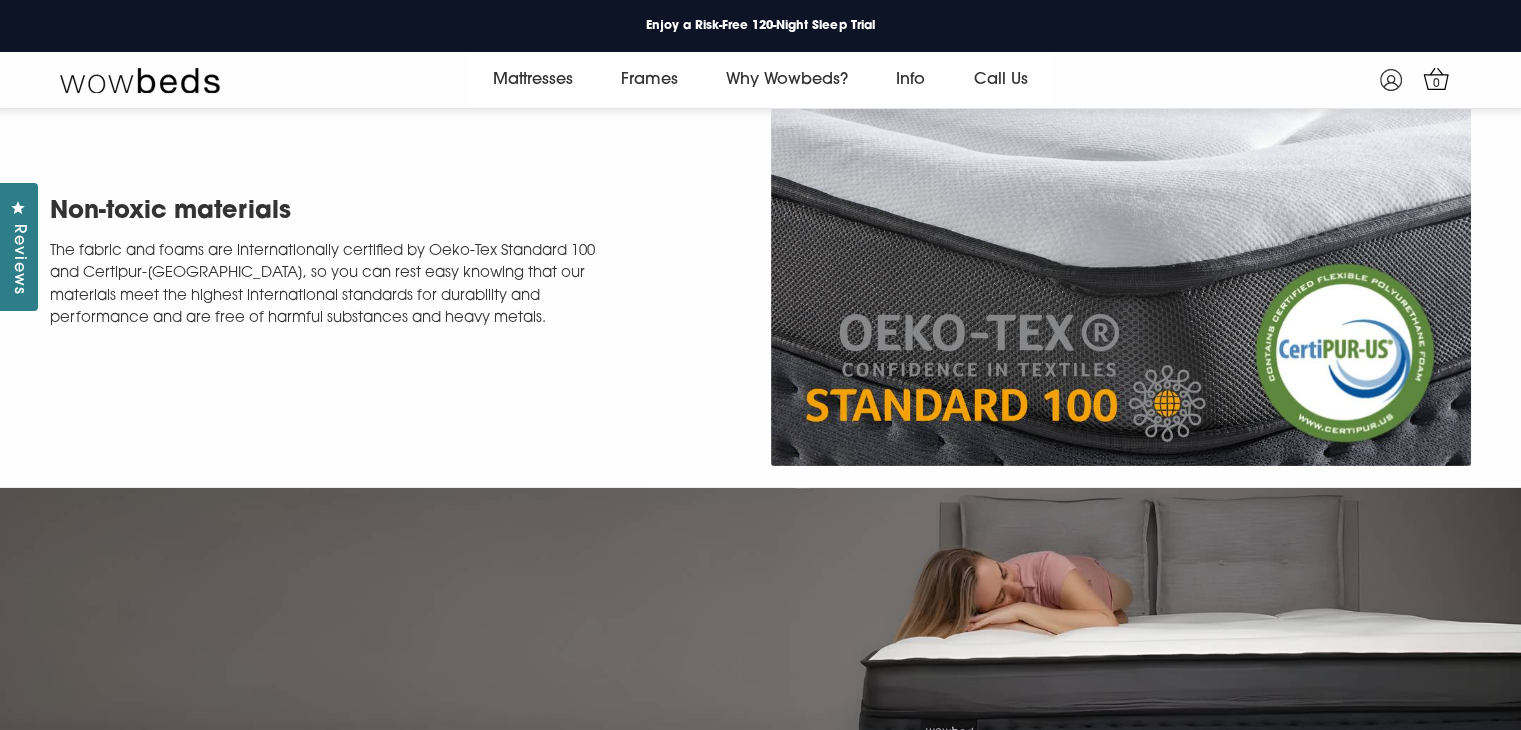 scroll, scrollTop: 6283, scrollLeft: 0, axis: vertical 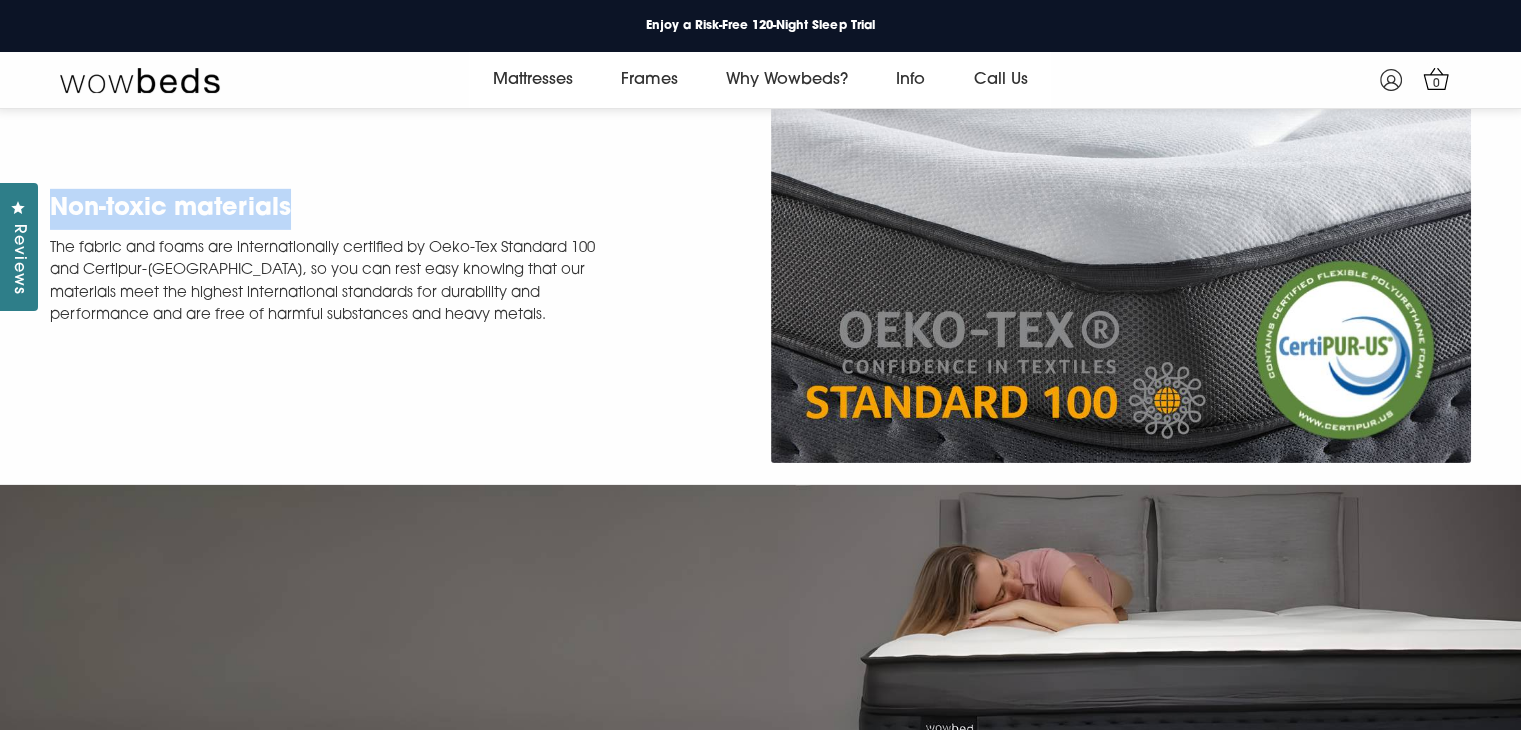 drag, startPoint x: 49, startPoint y: 363, endPoint x: 395, endPoint y: 358, distance: 346.03613 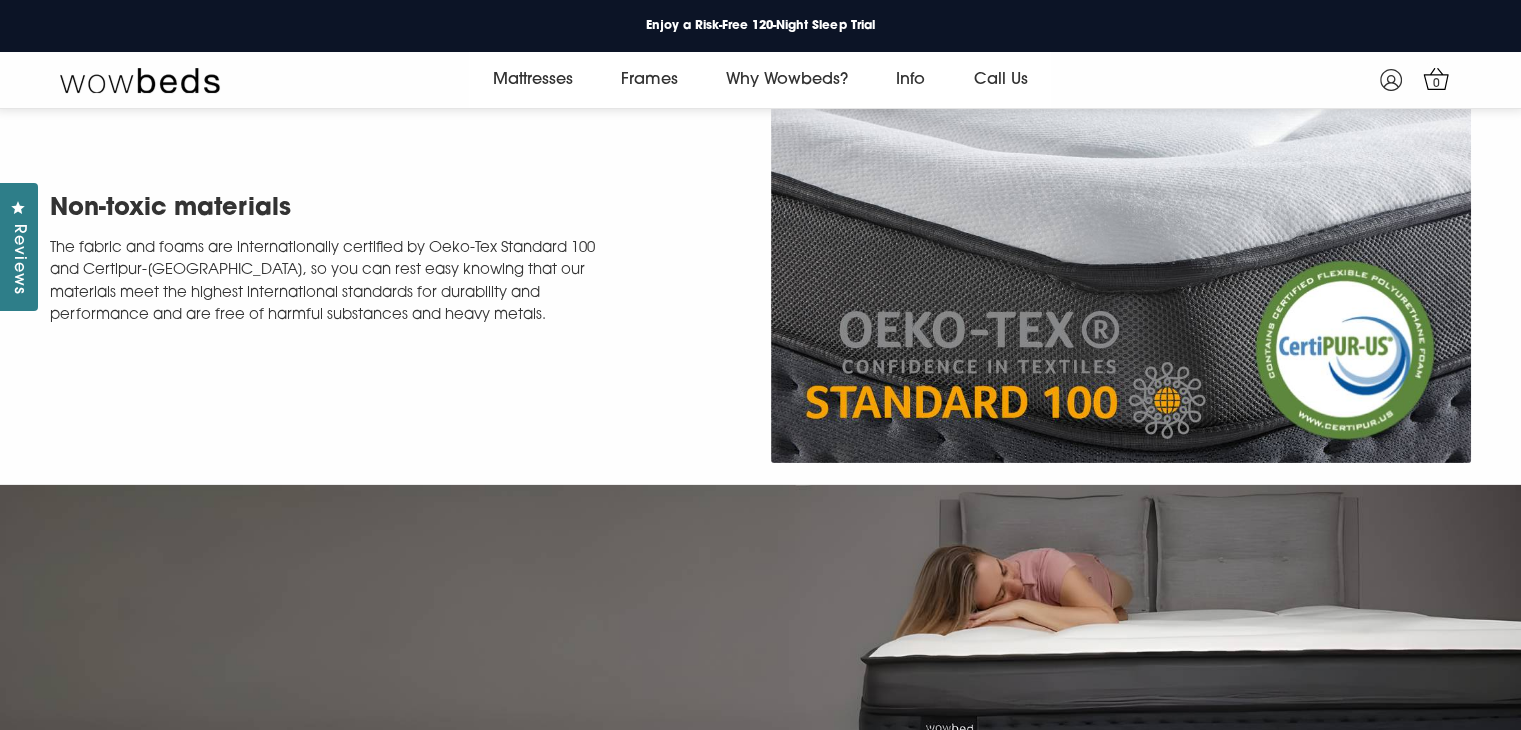 click on "The fabric and foams are internationally certified by Oeko-Tex Standard 100 and Certipur-[GEOGRAPHIC_DATA], so you can rest easy knowing that our materials meet the highest international standards for durability and performance and are free of harmful substances and heavy metals." at bounding box center (330, 283) 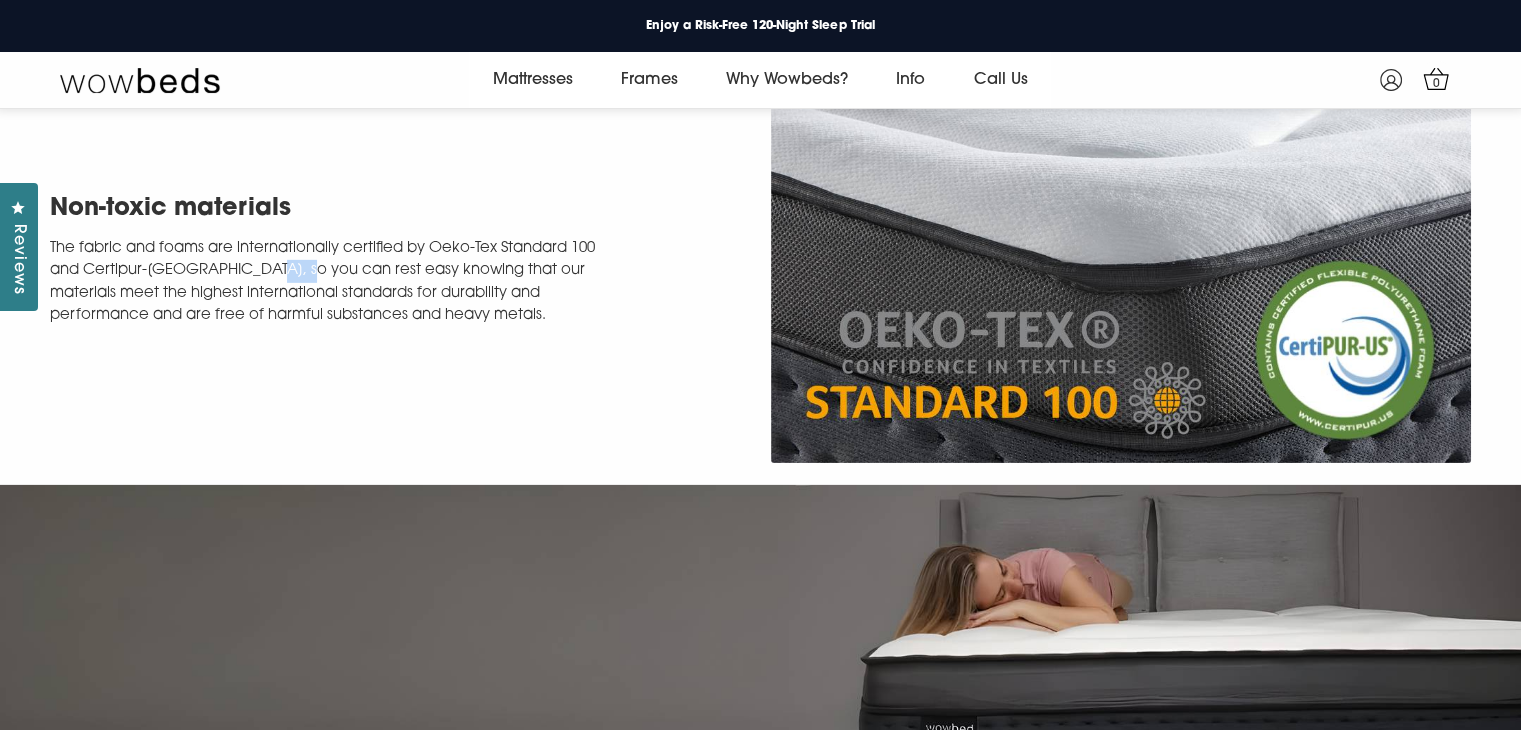 click on "The fabric and foams are internationally certified by Oeko-Tex Standard 100 and Certipur-[GEOGRAPHIC_DATA], so you can rest easy knowing that our materials meet the highest international standards for durability and performance and are free of harmful substances and heavy metals." at bounding box center [330, 283] 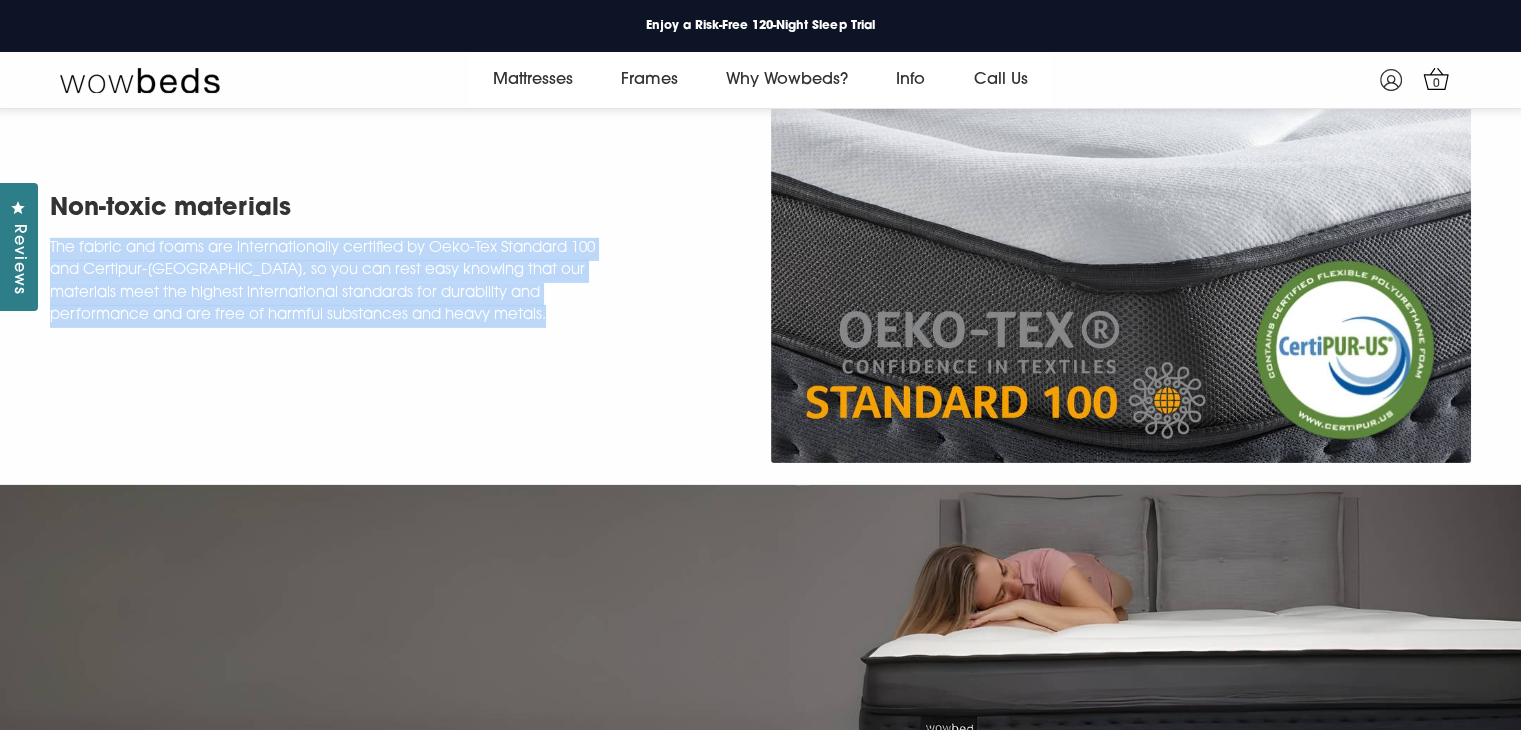 click on "The fabric and foams are internationally certified by Oeko-Tex Standard 100 and Certipur-[GEOGRAPHIC_DATA], so you can rest easy knowing that our materials meet the highest international standards for durability and performance and are free of harmful substances and heavy metals." at bounding box center (330, 283) 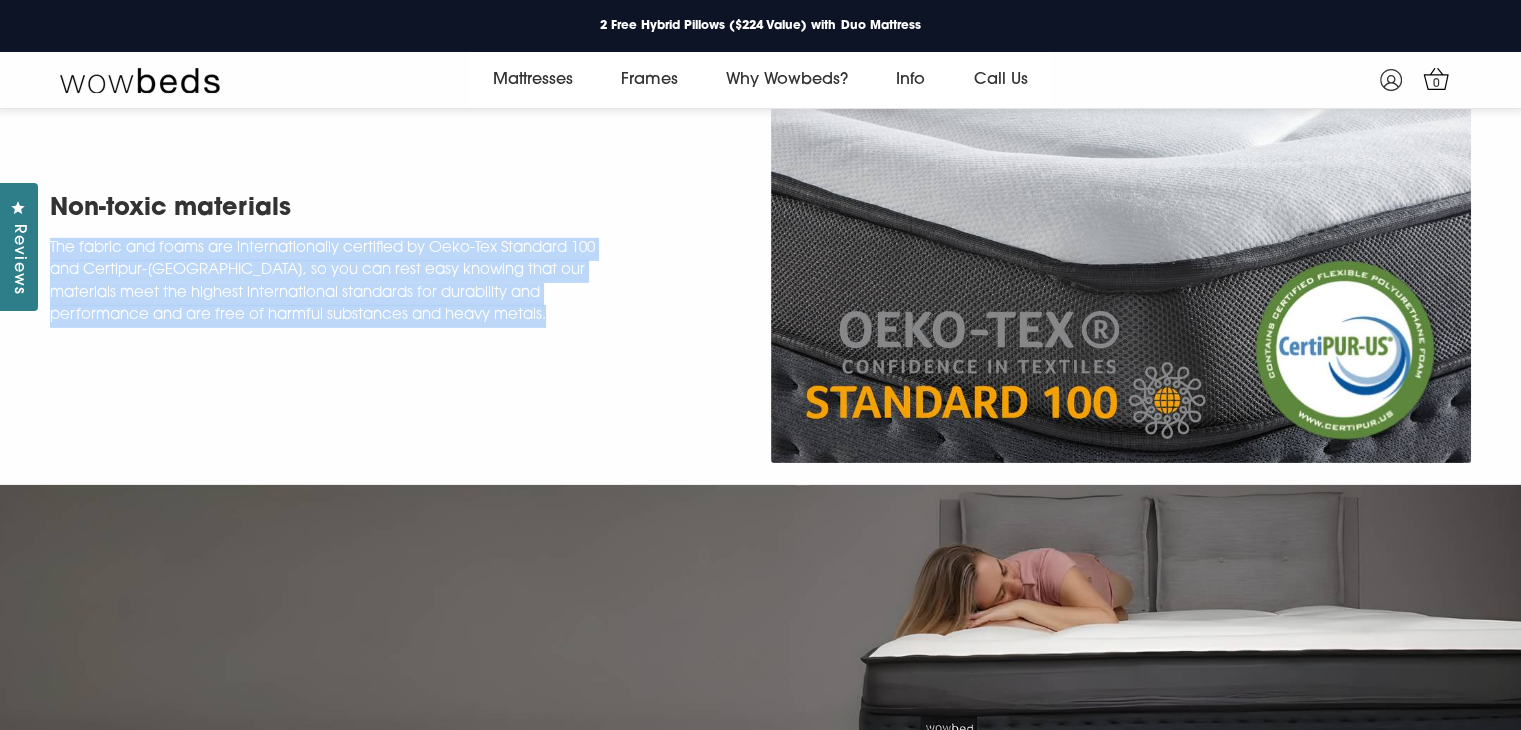 drag, startPoint x: 1034, startPoint y: 413, endPoint x: 588, endPoint y: 496, distance: 453.65735 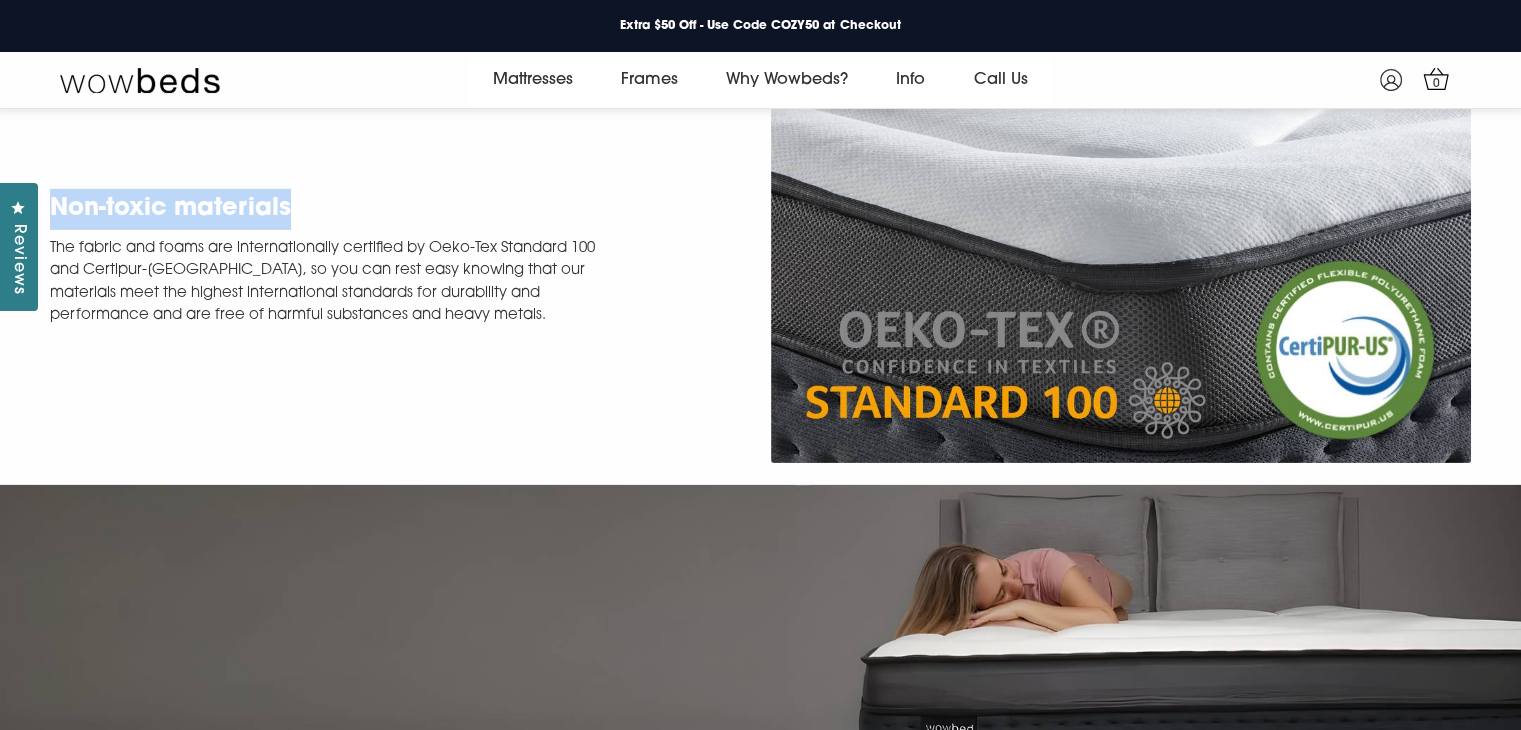 drag, startPoint x: 48, startPoint y: 363, endPoint x: 363, endPoint y: 349, distance: 315.31094 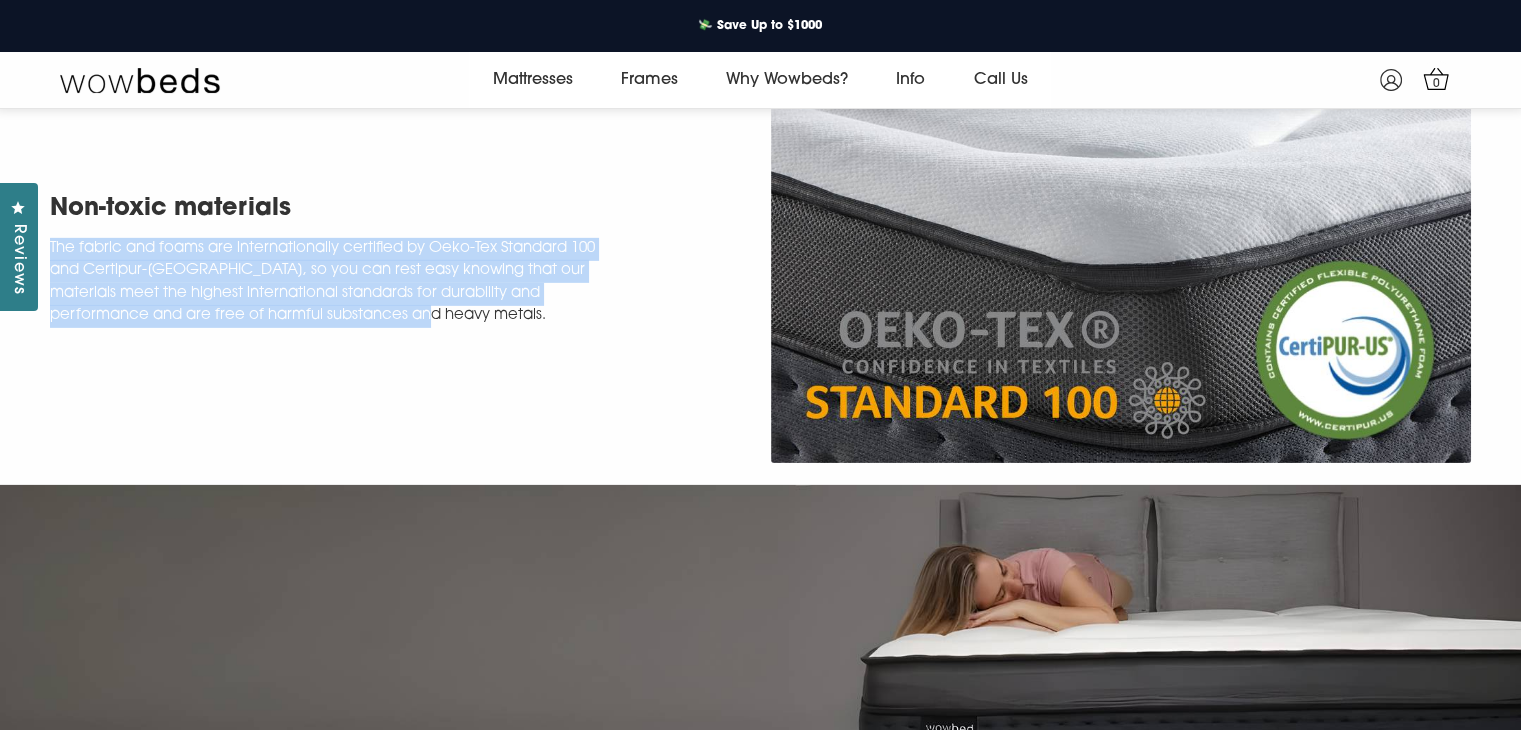 drag, startPoint x: 51, startPoint y: 401, endPoint x: 386, endPoint y: 478, distance: 343.73535 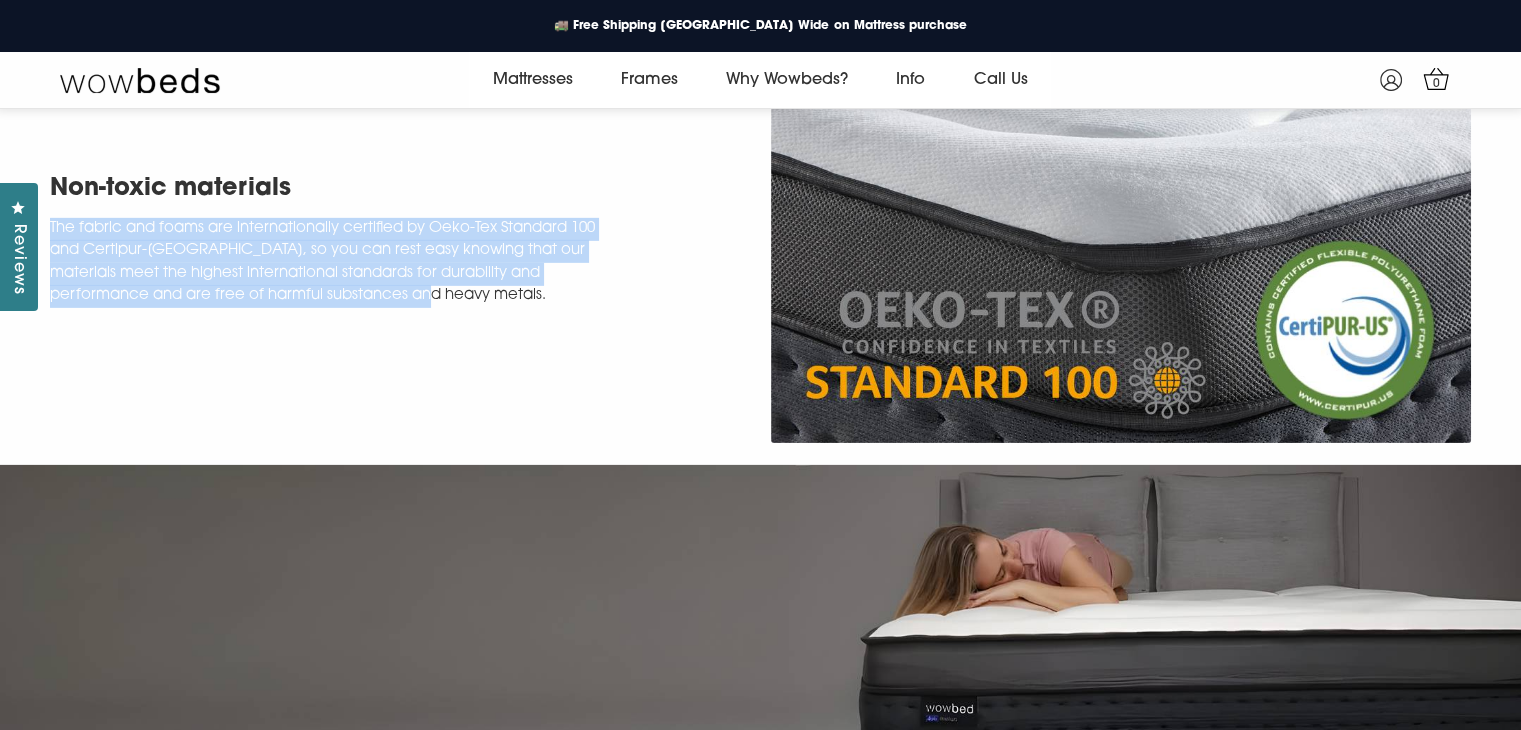 scroll, scrollTop: 6883, scrollLeft: 0, axis: vertical 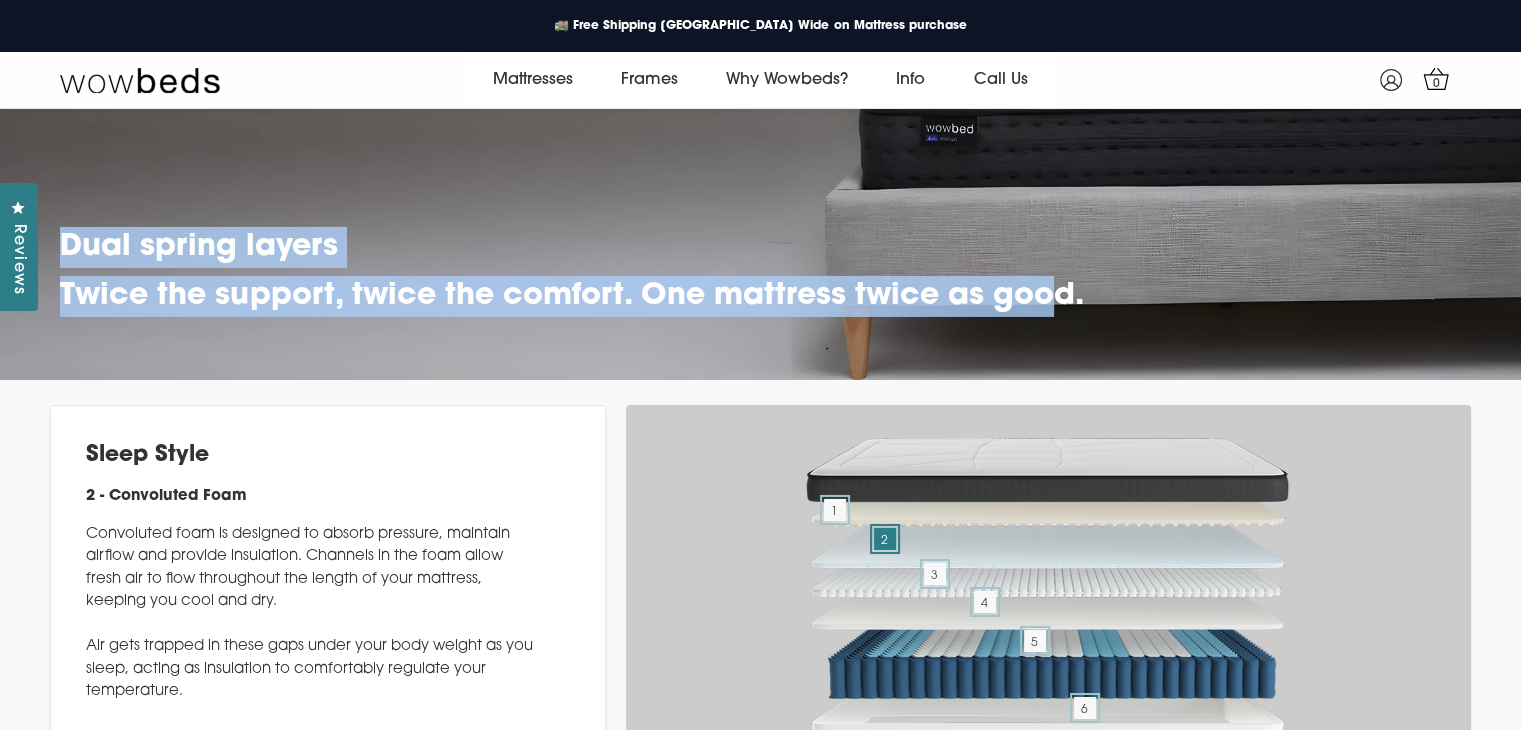 drag, startPoint x: 68, startPoint y: 397, endPoint x: 1098, endPoint y: 446, distance: 1031.1649 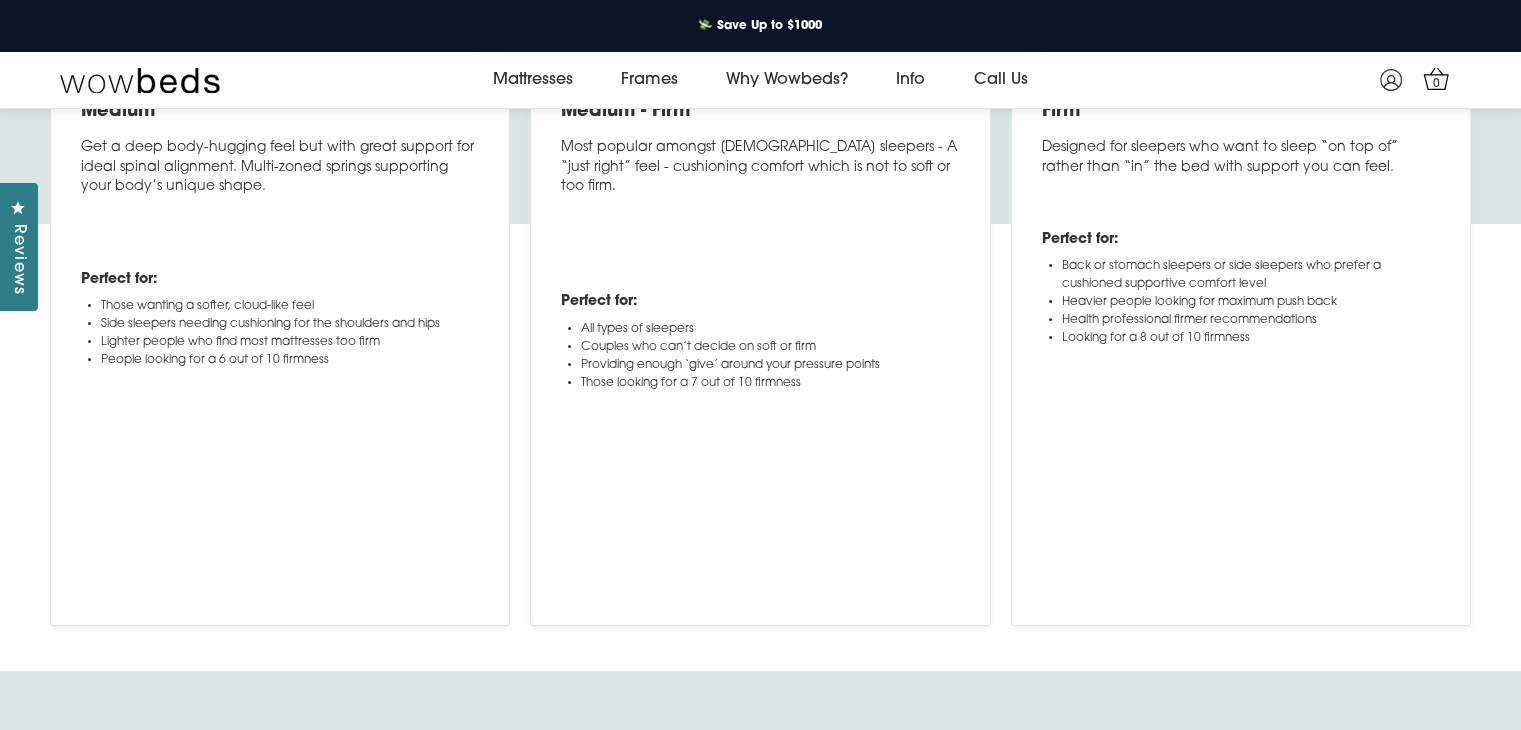 scroll, scrollTop: 7783, scrollLeft: 0, axis: vertical 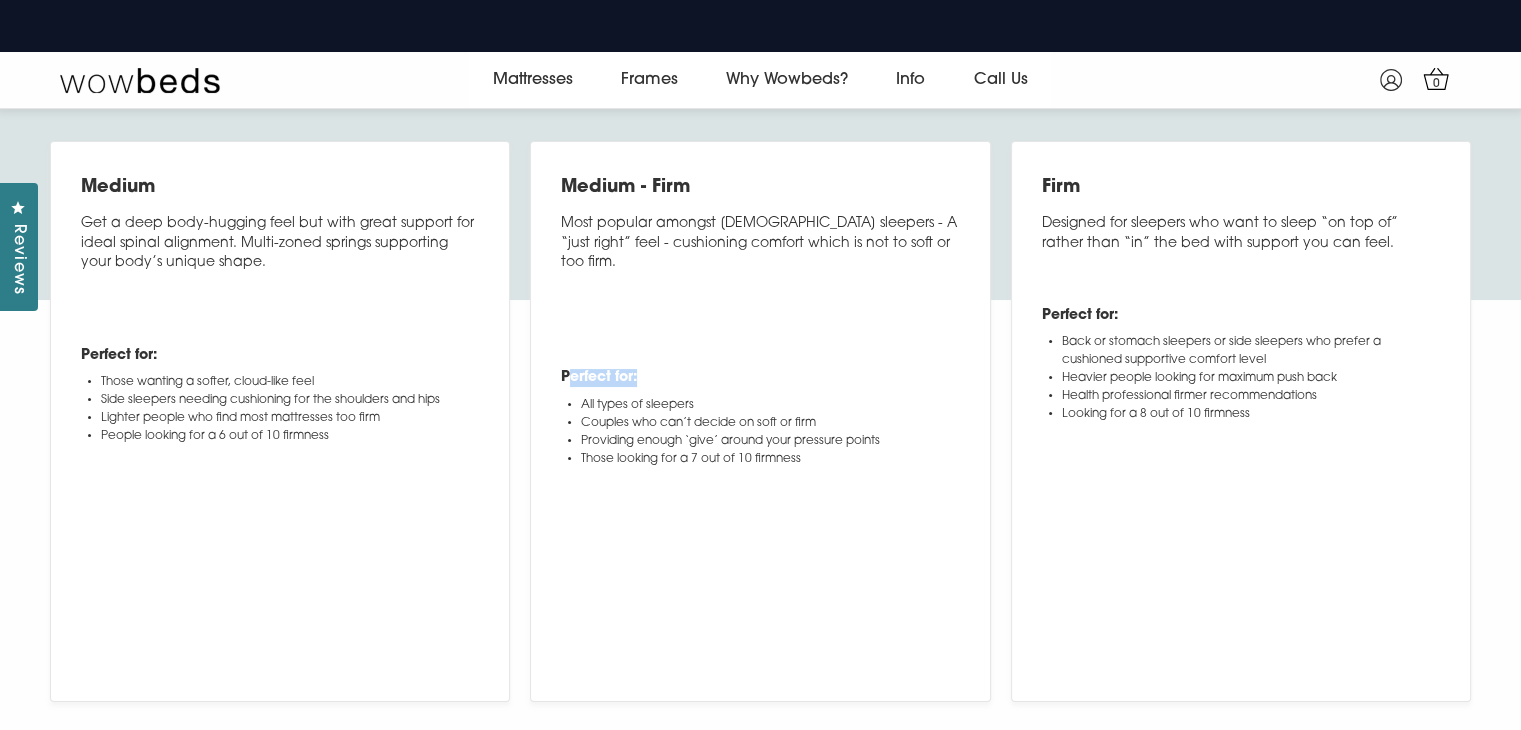 drag, startPoint x: 566, startPoint y: 481, endPoint x: 732, endPoint y: 474, distance: 166.14752 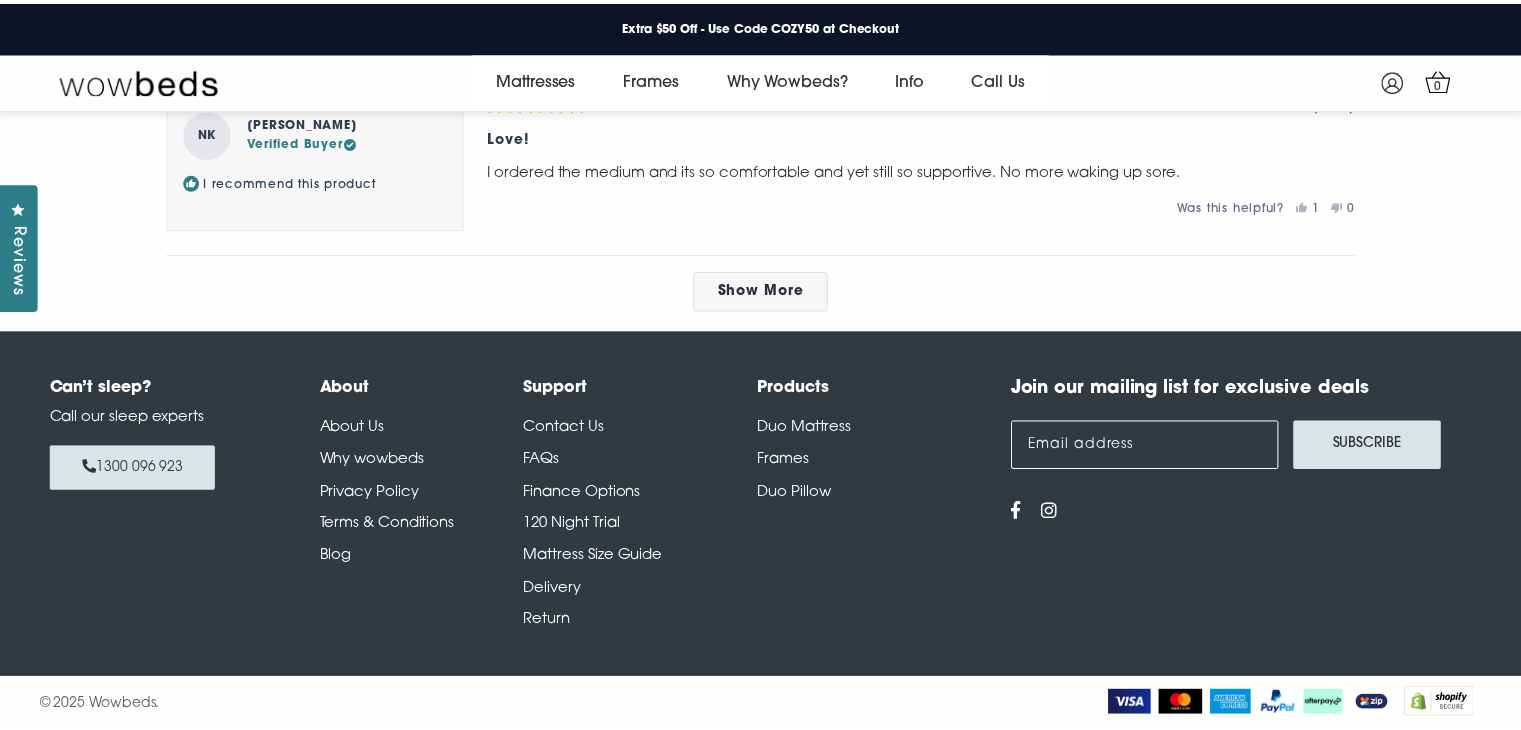 scroll, scrollTop: 10596, scrollLeft: 0, axis: vertical 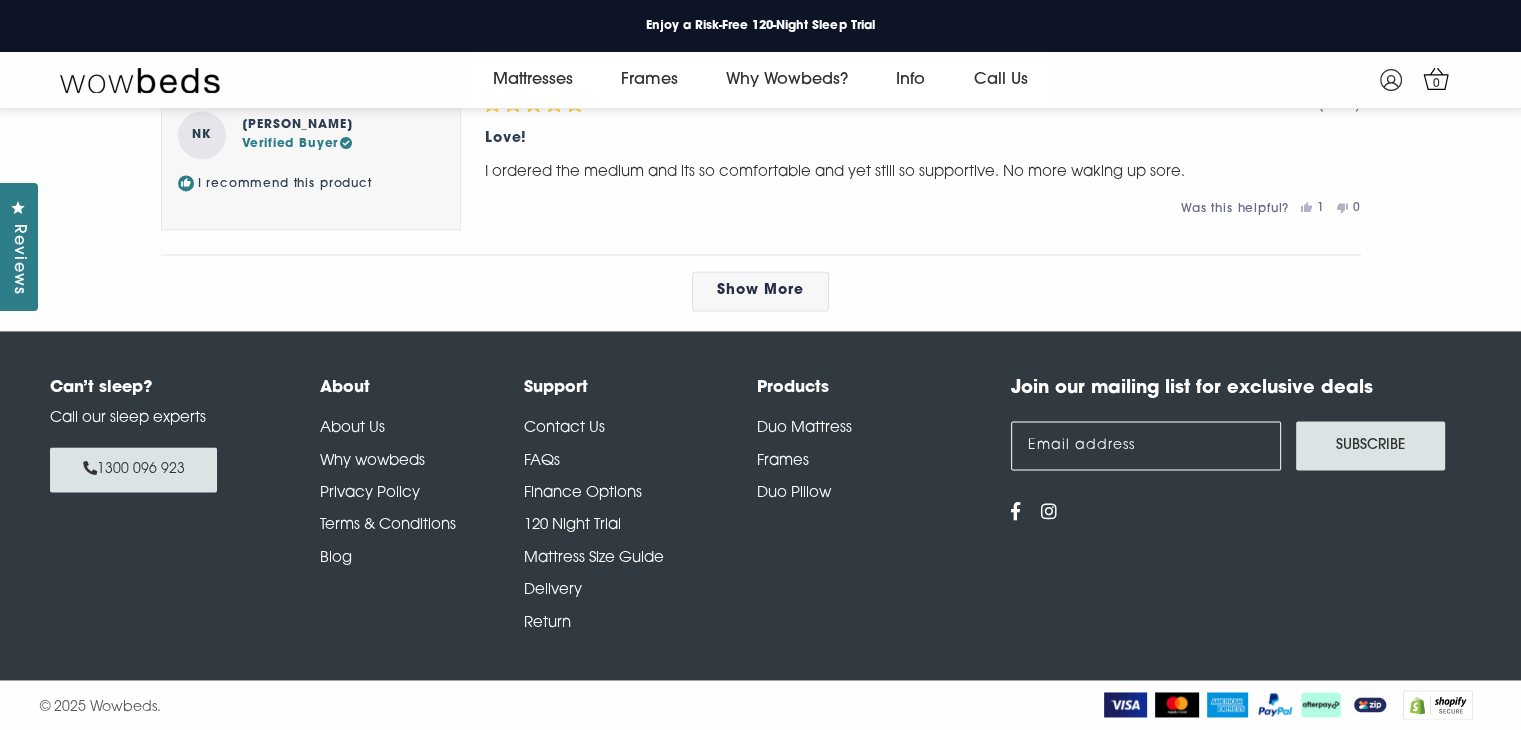 click on "4.8  Rated 4.8 out of 5 stars  Based on 348 reviews   5  Rated  out of 5 stars  297   Total 5 star reviews: 297   4  Rated  out of 5 stars  45   Total 4 star reviews: 45   3  Rated  out of 5 stars  6   Total 3 star reviews: 6   2  Rated  out of 5 stars  0   Total 2 star reviews: 0   1  Rated  out of 5 stars  0   Total 1 star reviews: 0  98% would recommend this product  Slide 1 selected   Filters   Write a Review  (Opens in a new window)  348 reviews   Sort  Most Recent Oldest Most Helpful Photos & Videos Highest Rating Lowest Rating Least Helpful  [PERSON_NAME]   Verified Buyer  I recommend this product Rated 5 out of 5 stars [DATE] Sublime At last, I feel rested, rejuvenated  and my aches are subsiding!  A few more nights and I'll be unstoppable.  What an investment!  Read More Was this helpful? Yes, this review was helpful  0  people voted yes No, this review was not helpful  0  people voted no  AJ   [PERSON_NAME]   Verified Buyer  I recommend this product Rated 5 out of 5 stars [DATE] Read More" at bounding box center [760, -383] 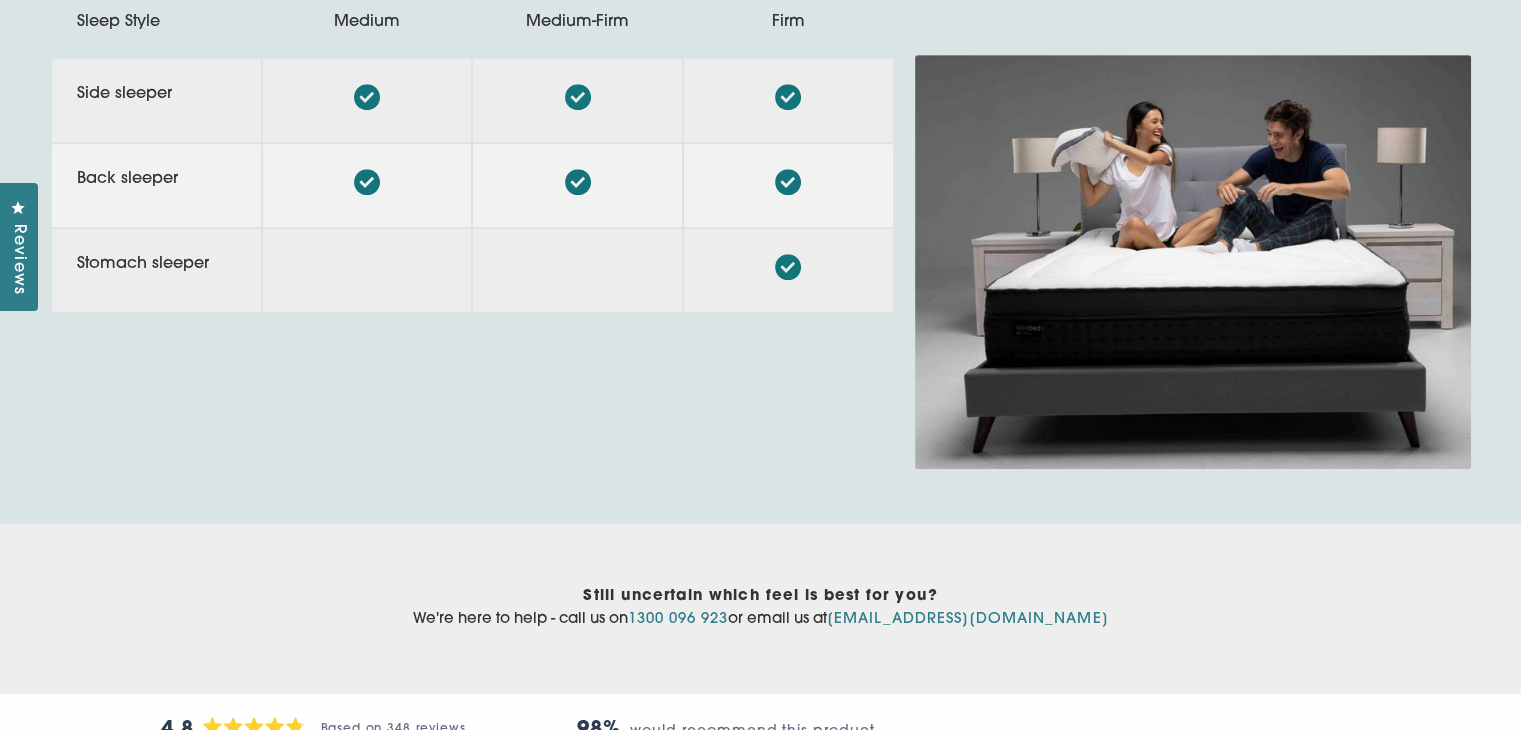 scroll, scrollTop: 0, scrollLeft: 0, axis: both 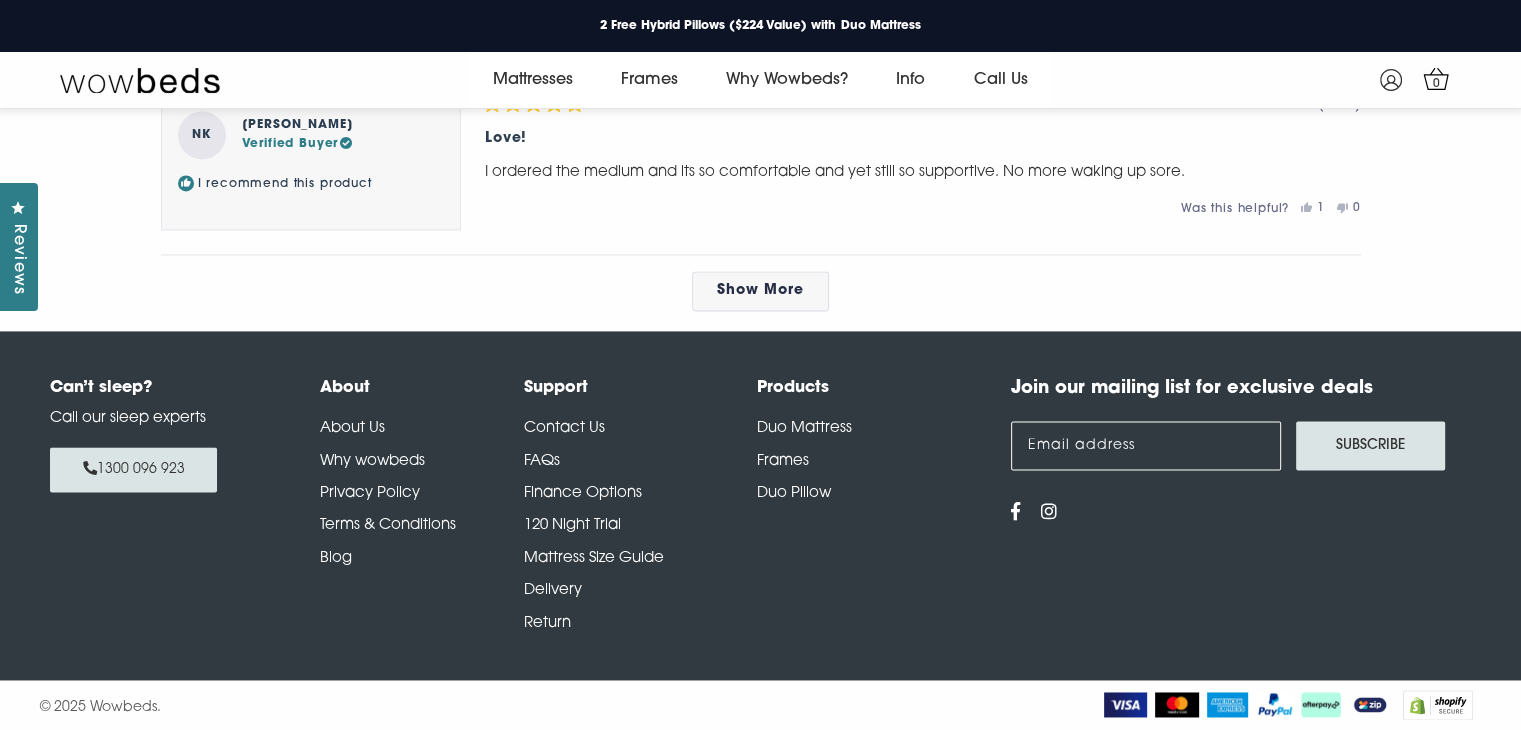 click on "Filters   Write a Review  (Opens in a new window)  348 reviews   Sort  Most Recent Oldest Most Helpful Photos & Videos Highest Rating Lowest Rating Least Helpful  [PERSON_NAME] V. W. D. D.   Verified Buyer  I recommend this product Rated 5 out of 5 stars [DATE] Sublime At last, I feel rested, rejuvenated  and my aches are subsiding!  A few more nights and I'll be unstoppable.  What an investment!  Read More Was this helpful? Yes, this review was helpful  0  people voted yes No, this review was not helpful  0  people voted no  AJ   [PERSON_NAME]   Verified Buyer  I recommend this product Rated 5 out of 5 stars [DATE] Great Mattress Really happy with the new mattress. Only downside was we had to hire a crane to get it from the front door to the bedroom. Very heavy. But heavy is a sign of quality. Pillows are great too. Will recommend to others. Read More Was this helpful? Yes, this review was helpful  1  person voted yes No, this review was not helpful  0  people voted no  ED   [PERSON_NAME] J.   Verified Buyer   1" at bounding box center [761, -283] 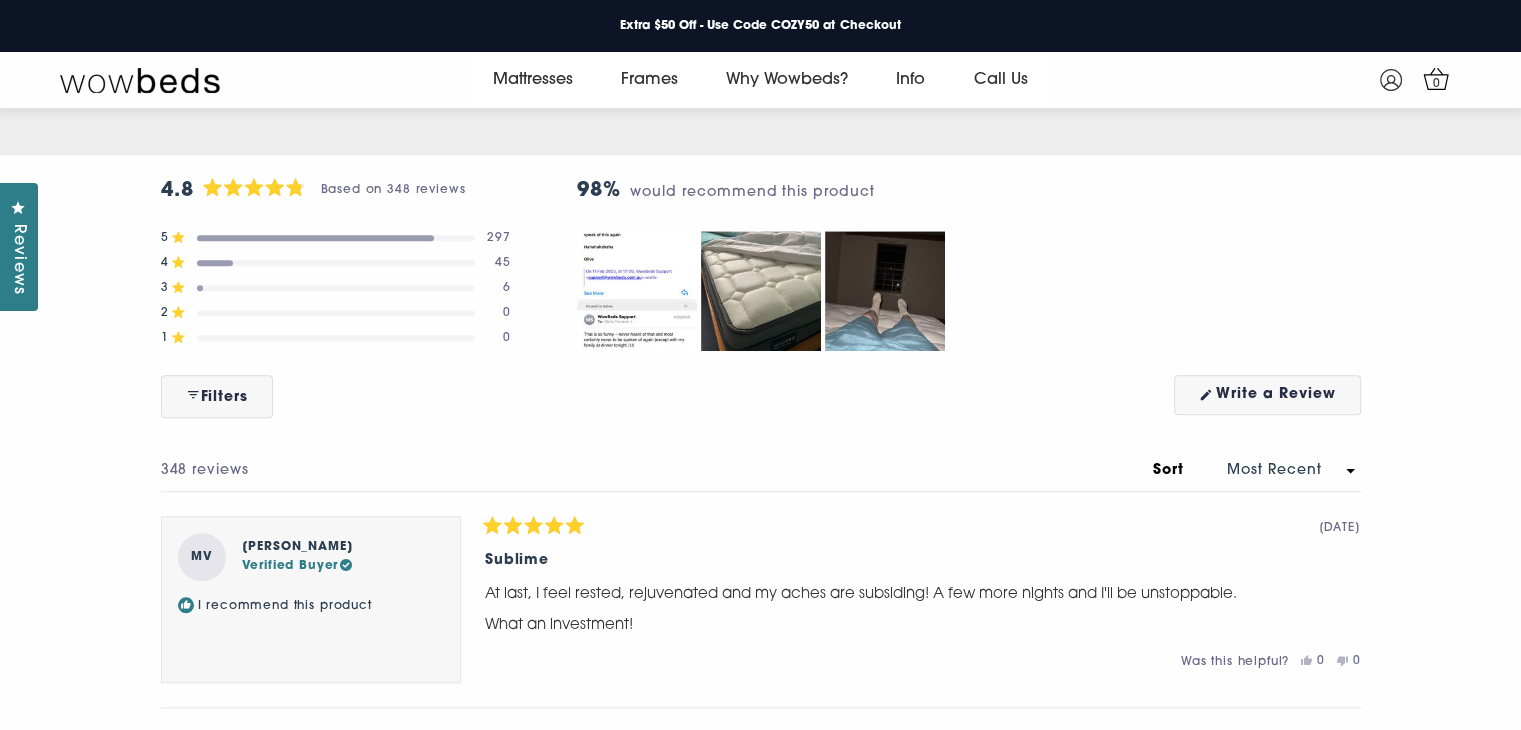 scroll, scrollTop: 9196, scrollLeft: 0, axis: vertical 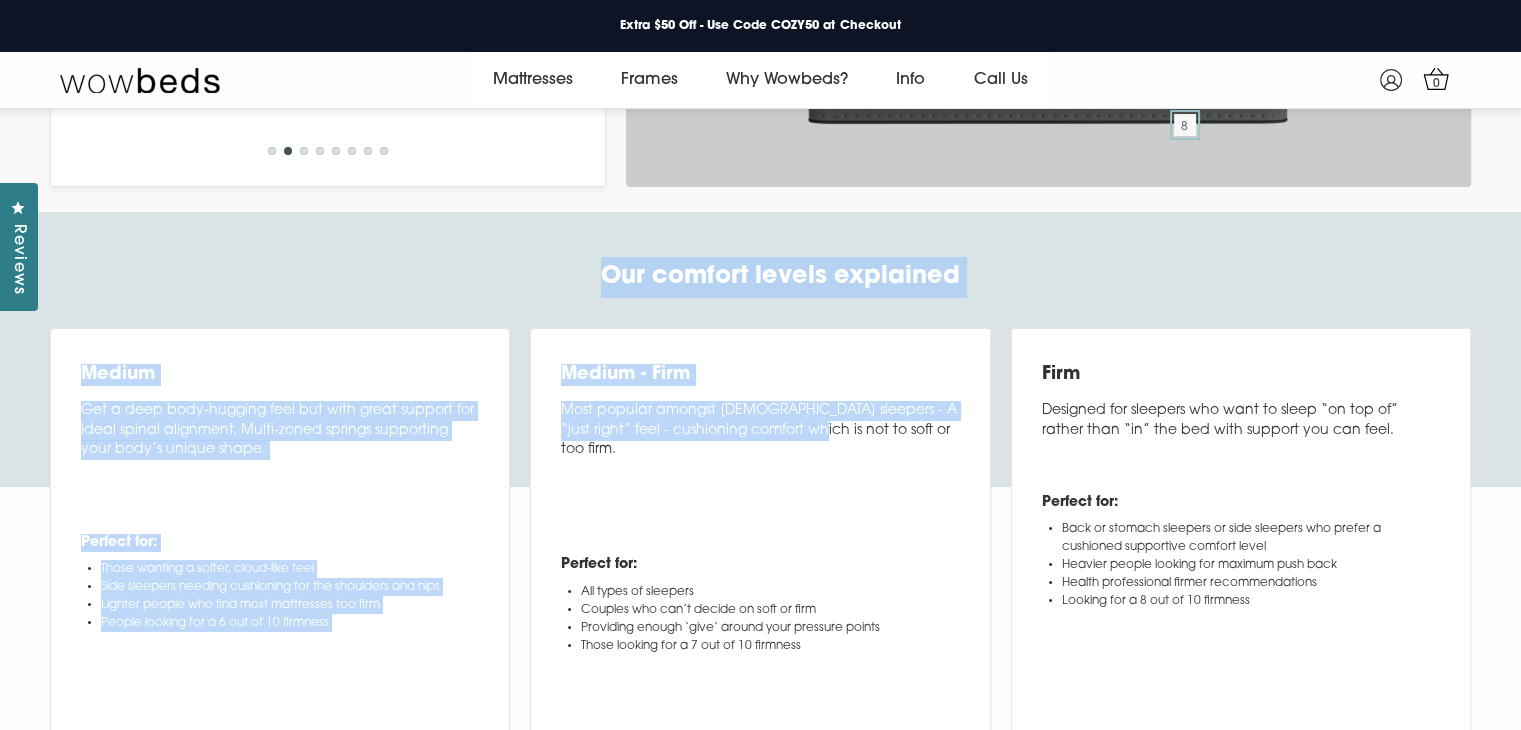 drag, startPoint x: 608, startPoint y: 435, endPoint x: 795, endPoint y: 583, distance: 238.4806 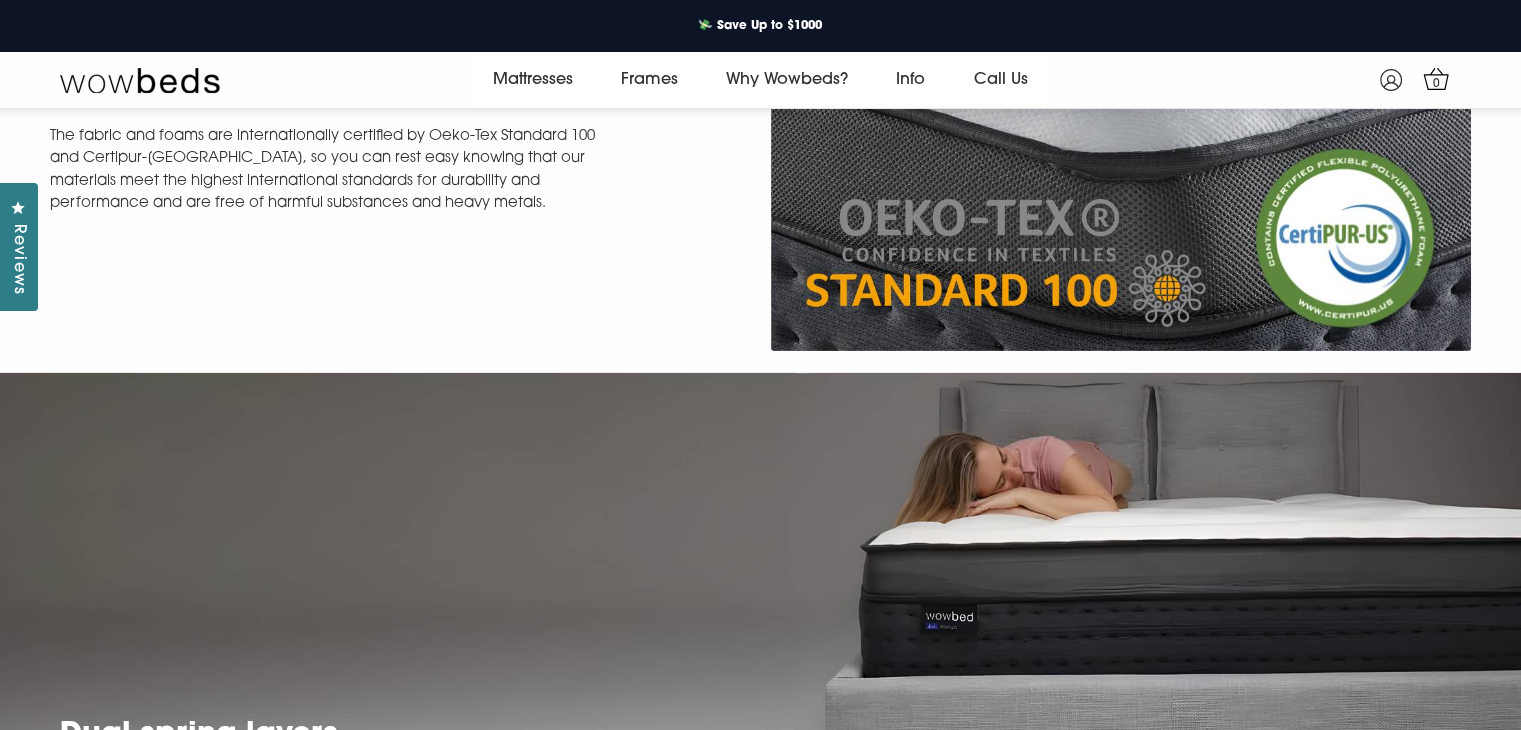 scroll, scrollTop: 6396, scrollLeft: 0, axis: vertical 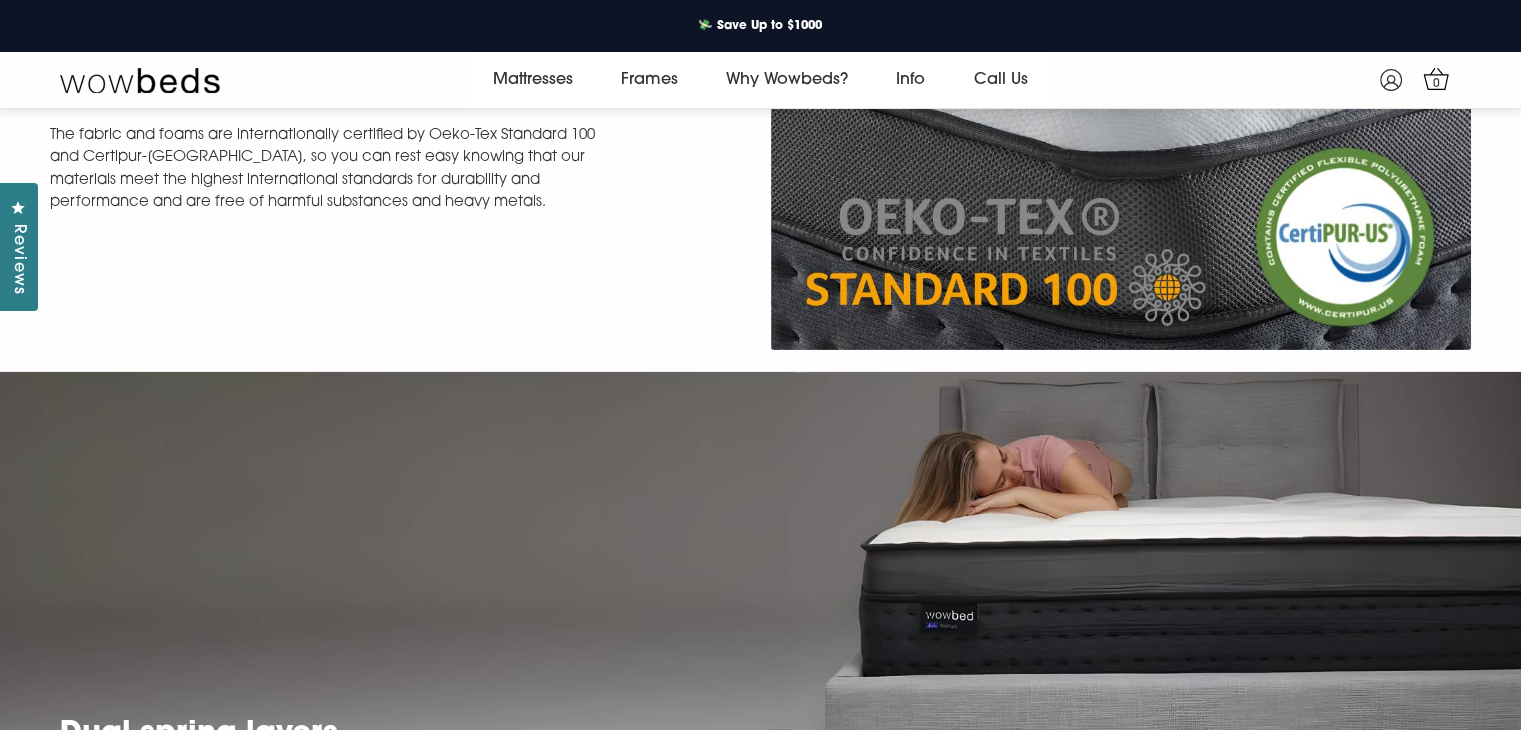 drag, startPoint x: 740, startPoint y: 505, endPoint x: 643, endPoint y: 511, distance: 97.18539 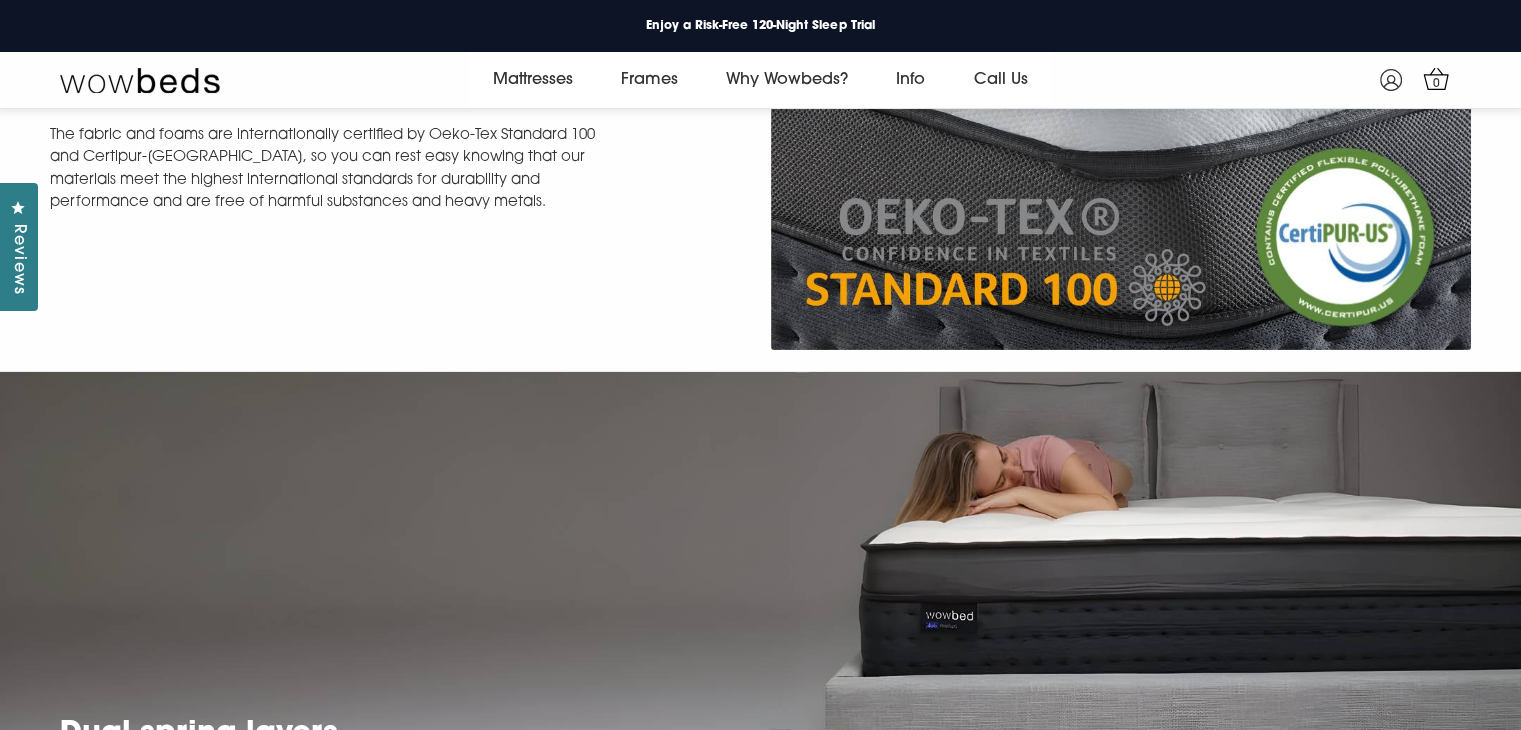click on "The fabric and foams are internationally certified by Oeko-Tex Standard 100 and Certipur-[GEOGRAPHIC_DATA], so you can rest easy knowing that our materials meet the highest international standards for durability and performance and are free of harmful substances and heavy metals." at bounding box center [330, 170] 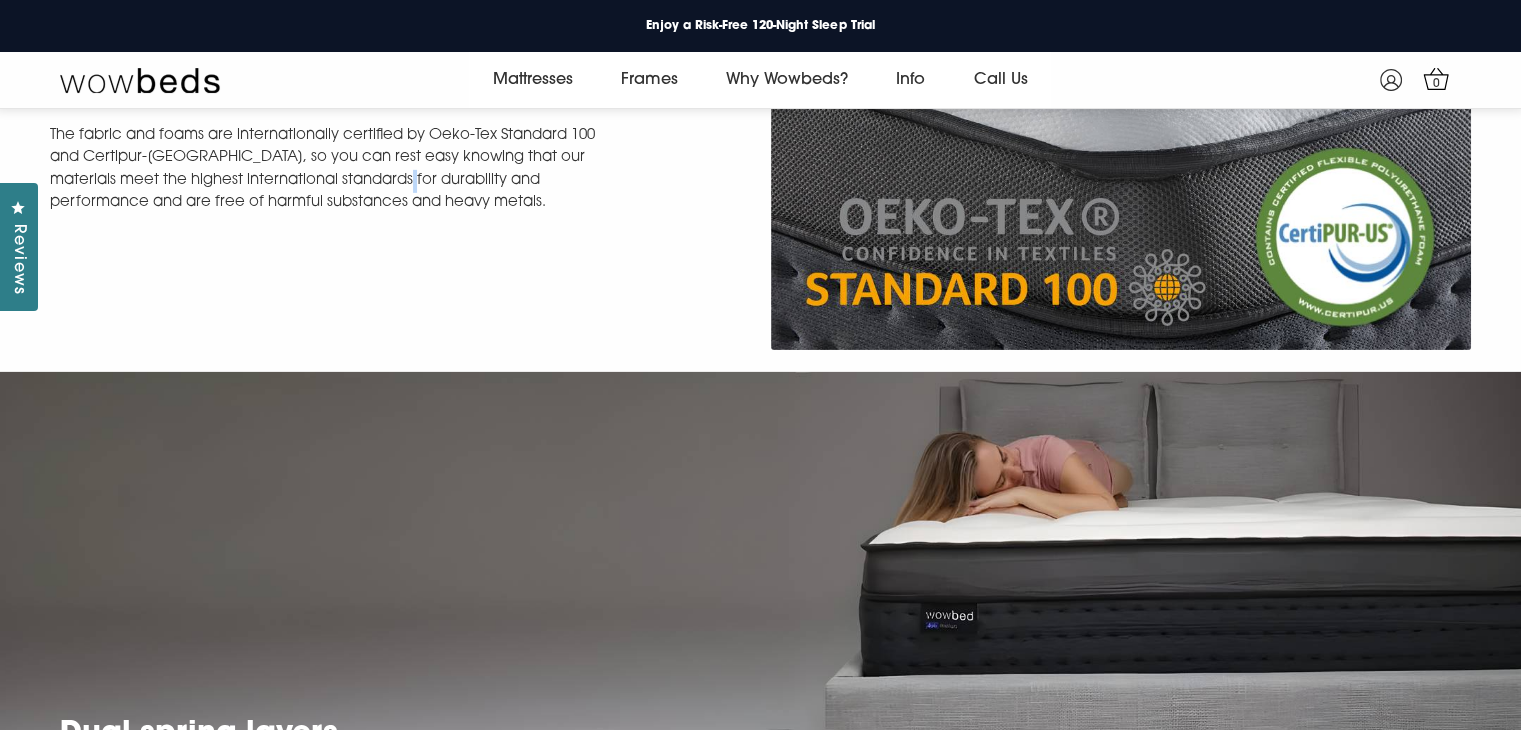 click on "The fabric and foams are internationally certified by Oeko-Tex Standard 100 and Certipur-[GEOGRAPHIC_DATA], so you can rest easy knowing that our materials meet the highest international standards for durability and performance and are free of harmful substances and heavy metals." at bounding box center [330, 170] 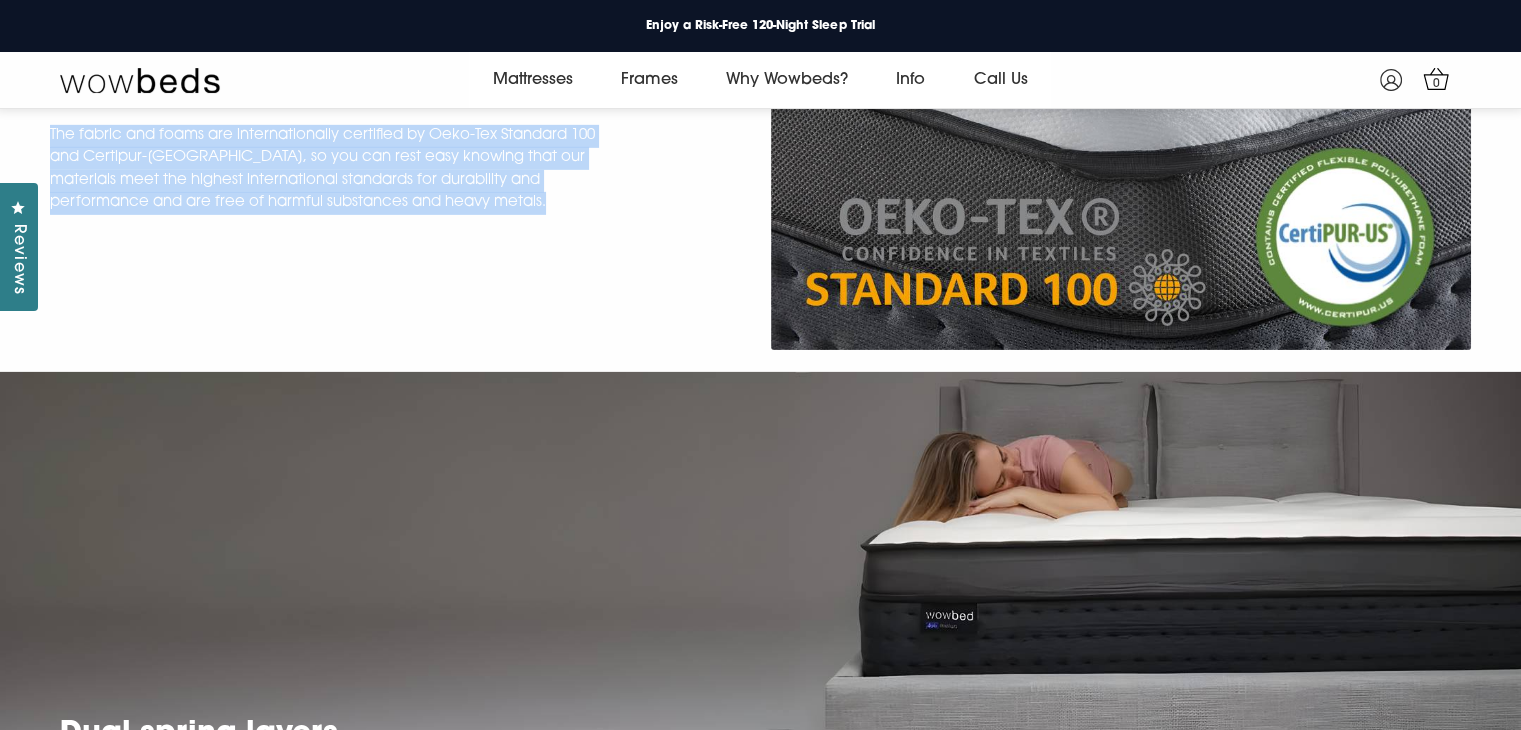click on "The fabric and foams are internationally certified by Oeko-Tex Standard 100 and Certipur-[GEOGRAPHIC_DATA], so you can rest easy knowing that our materials meet the highest international standards for durability and performance and are free of harmful substances and heavy metals." at bounding box center (330, 170) 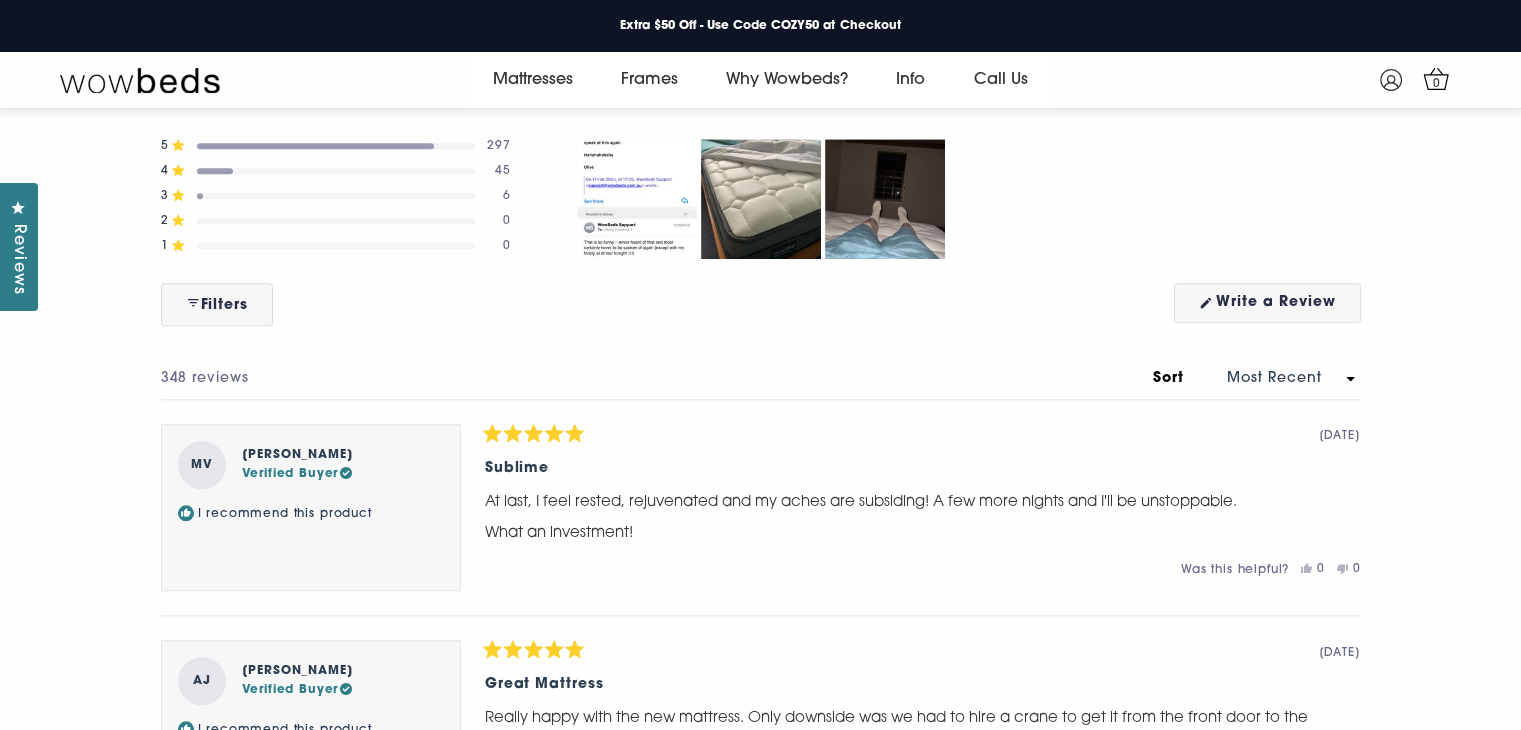 scroll, scrollTop: 9296, scrollLeft: 0, axis: vertical 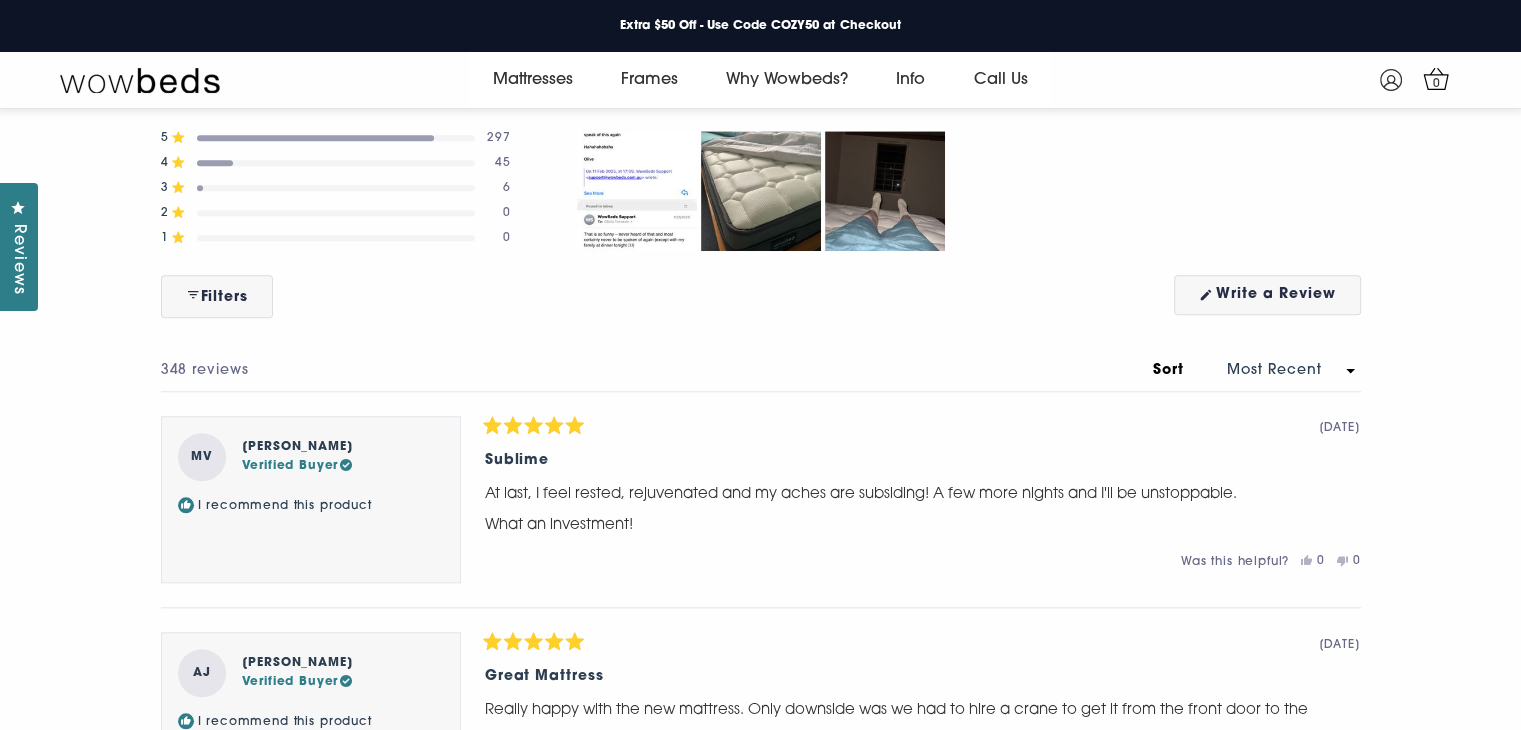 drag, startPoint x: 634, startPoint y: 237, endPoint x: 948, endPoint y: 250, distance: 314.26898 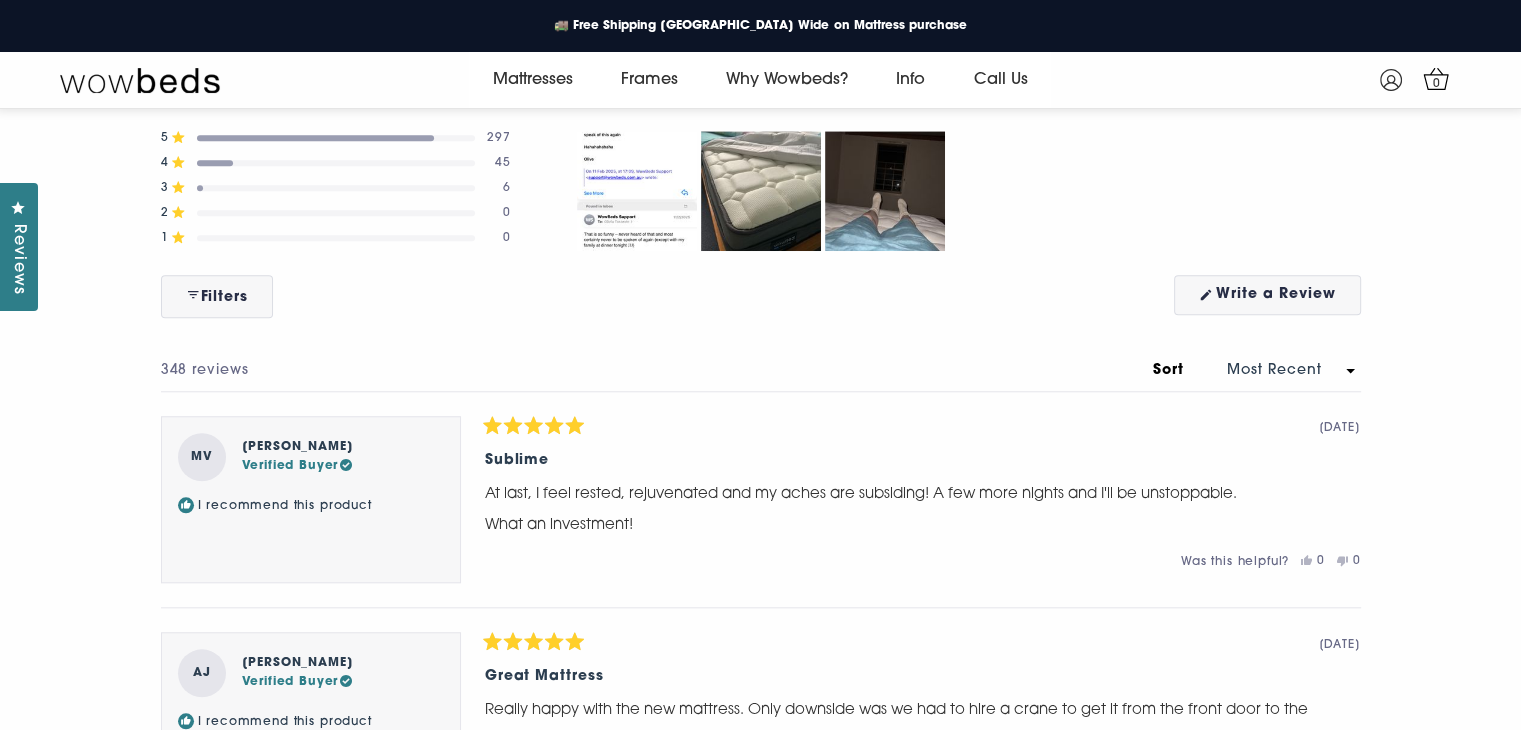 click on "98% would recommend this product" at bounding box center [969, 91] 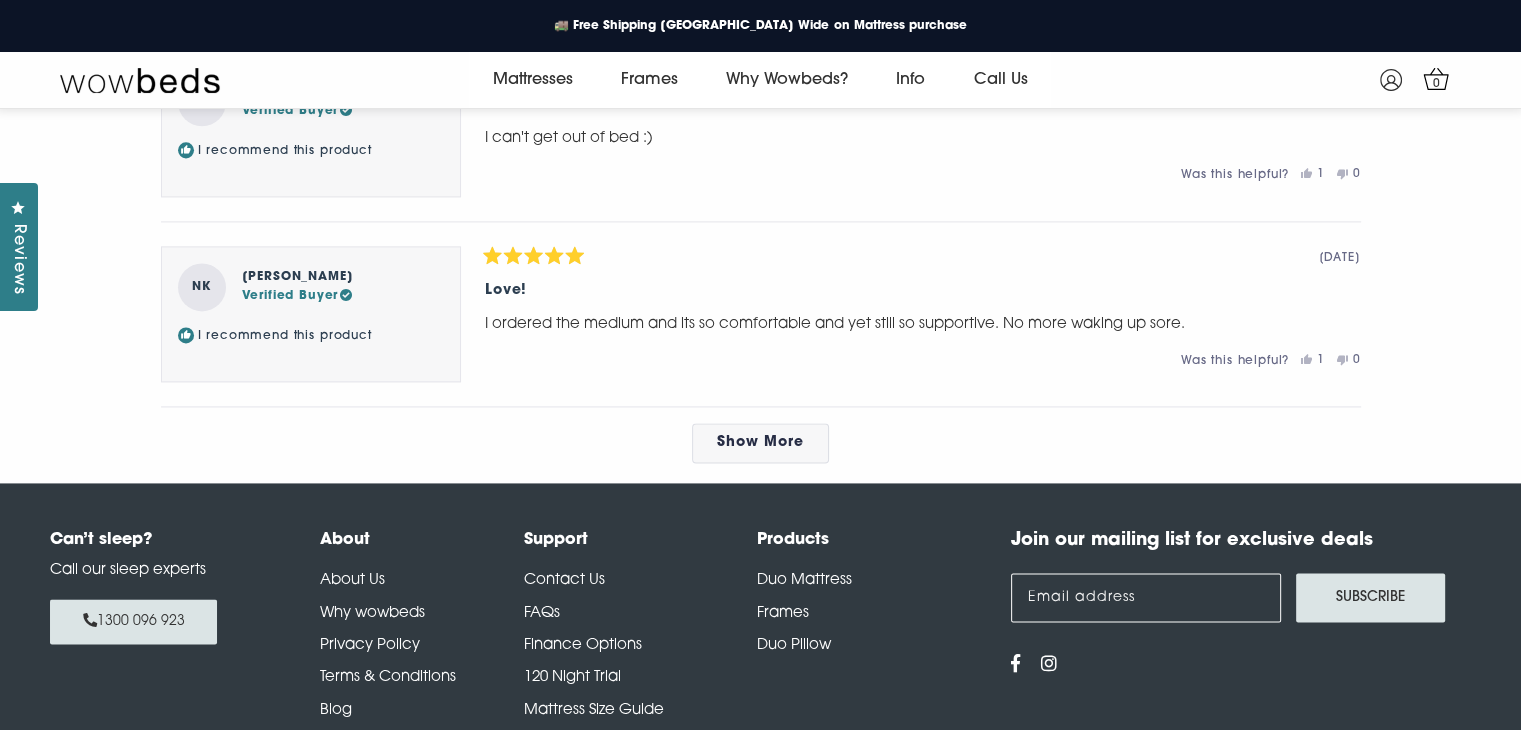 scroll, scrollTop: 10596, scrollLeft: 0, axis: vertical 